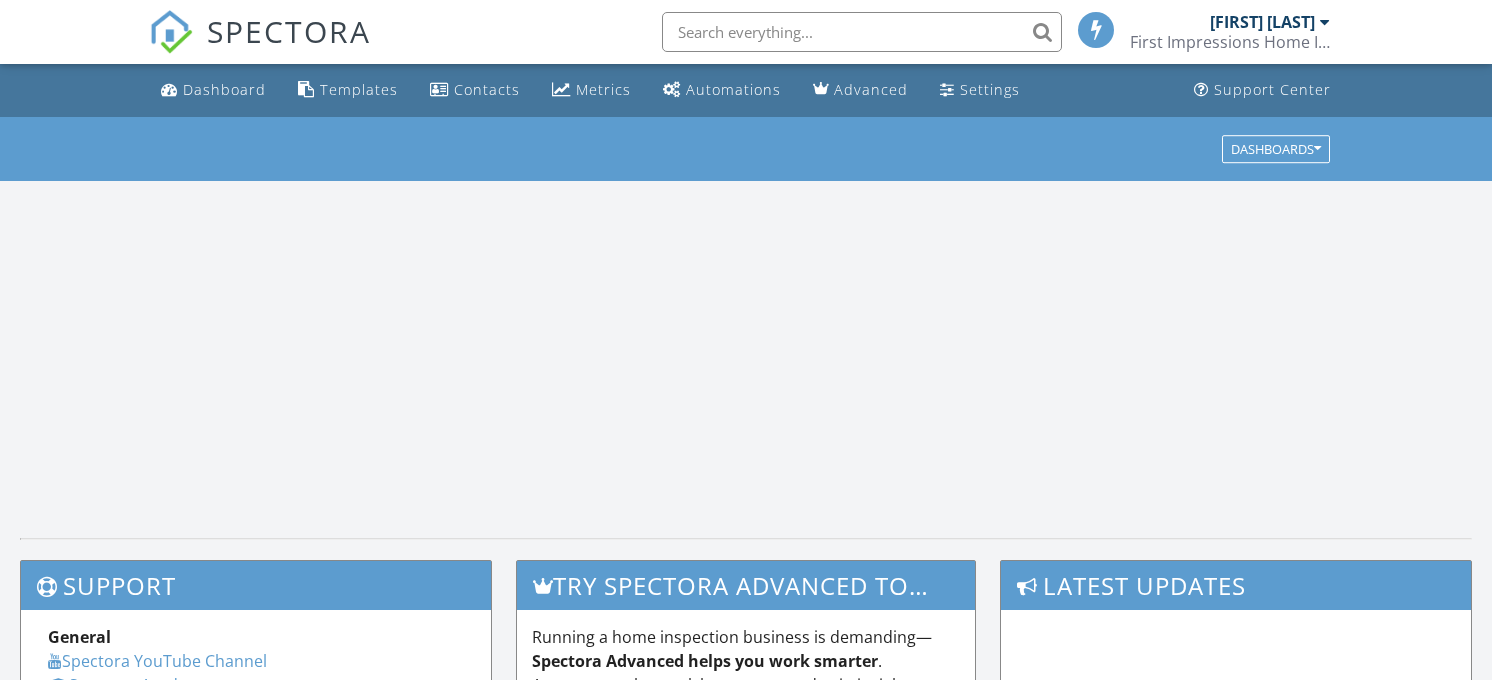 scroll, scrollTop: 0, scrollLeft: 0, axis: both 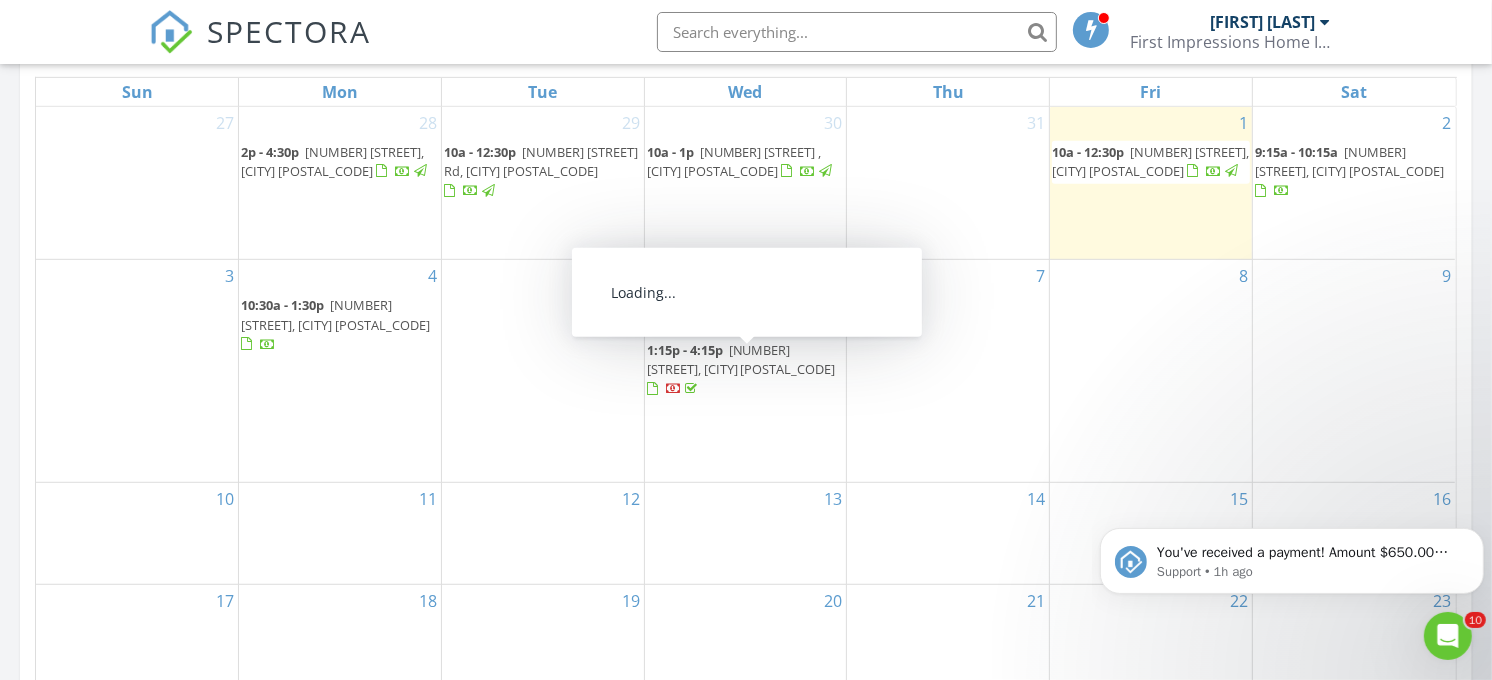 click on "9431 E Southgate Dr, Inverness 34450" at bounding box center (741, 359) 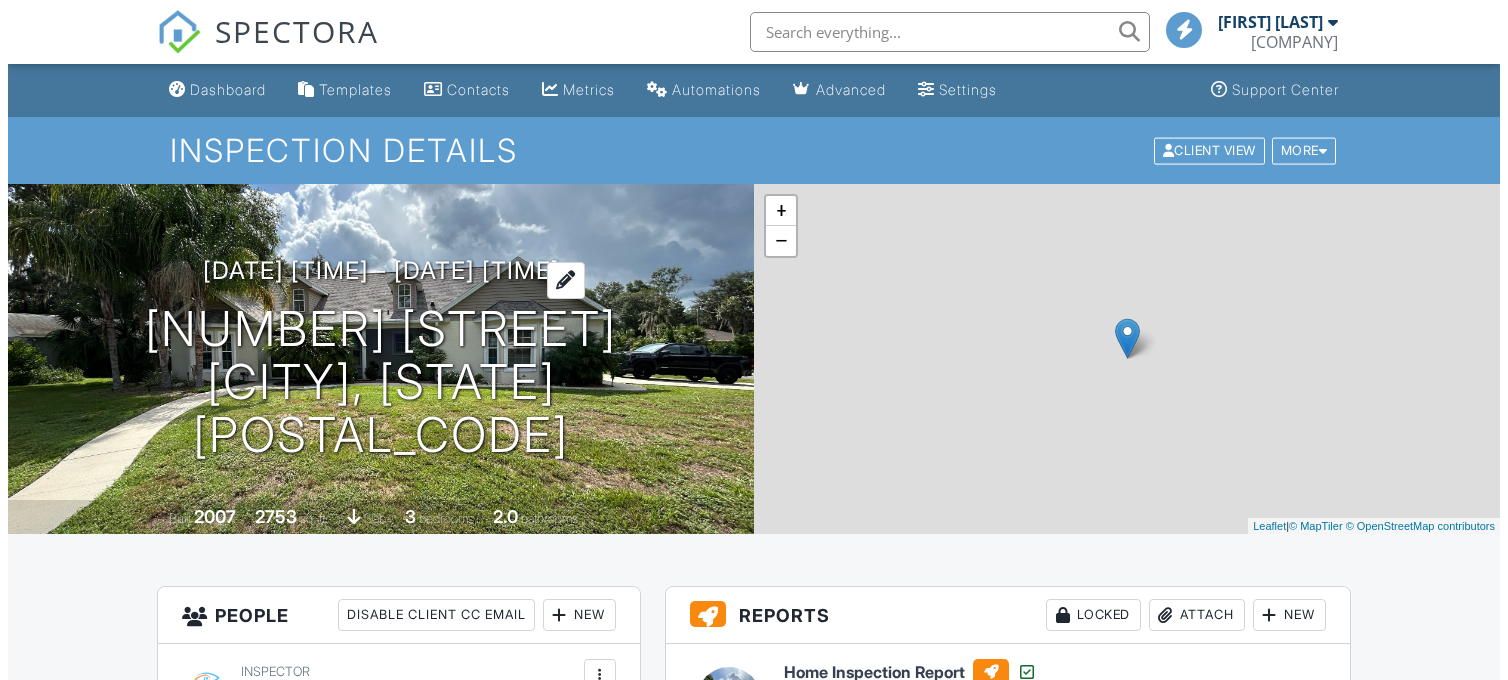 scroll, scrollTop: 0, scrollLeft: 0, axis: both 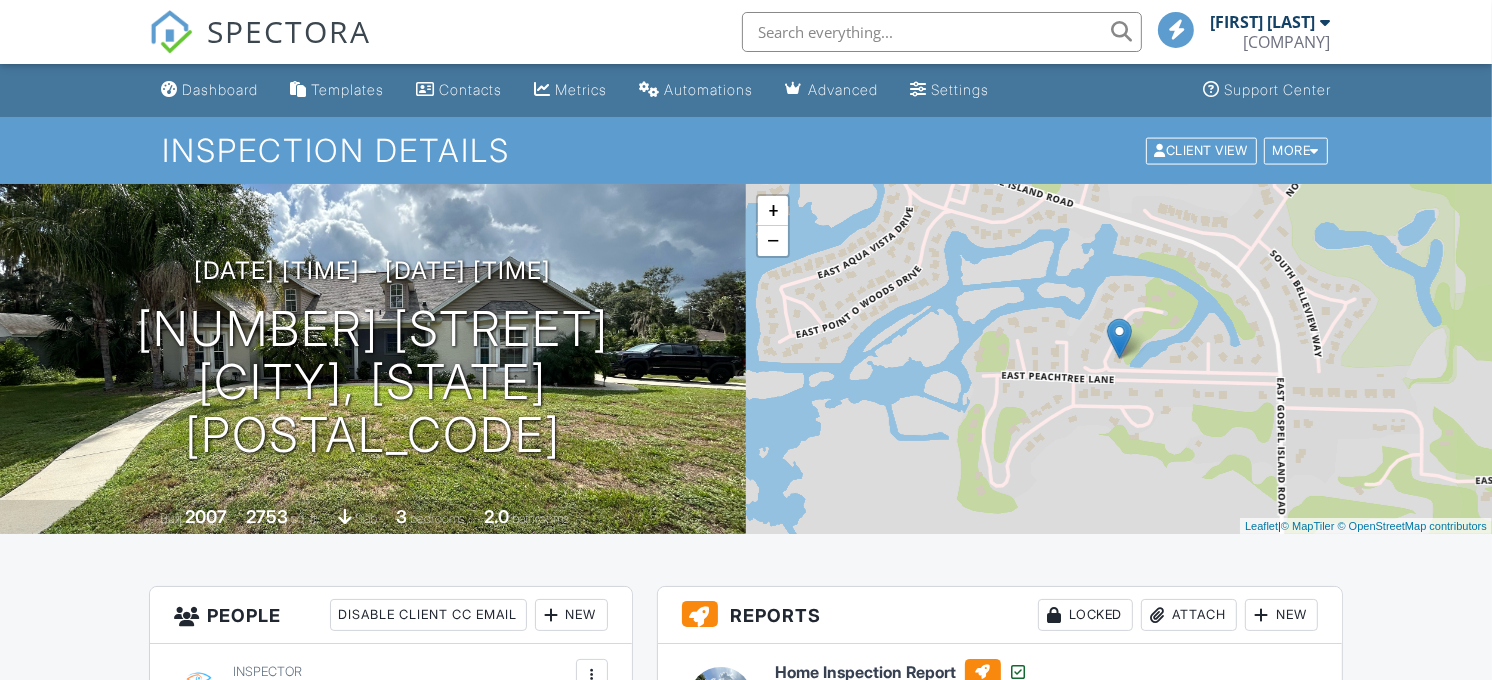 click at bounding box center (0, 0) 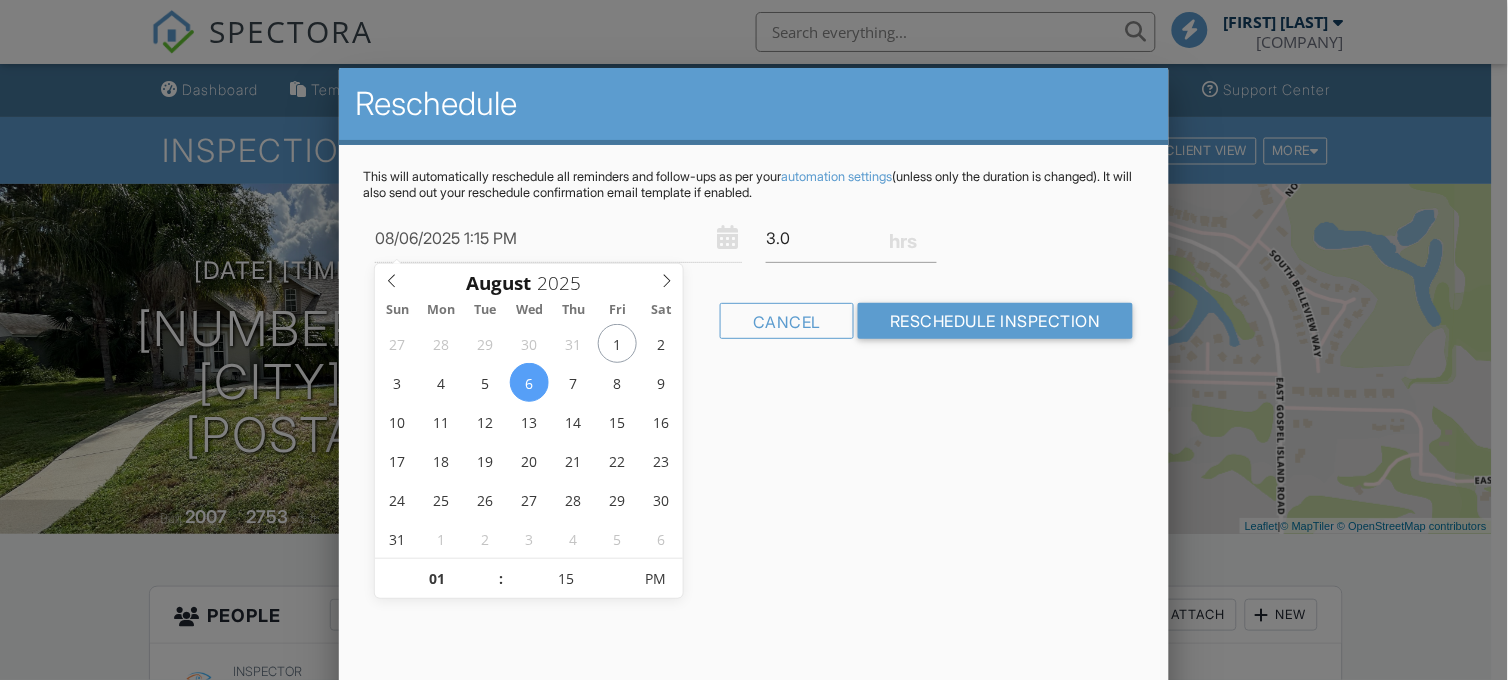scroll, scrollTop: 0, scrollLeft: 0, axis: both 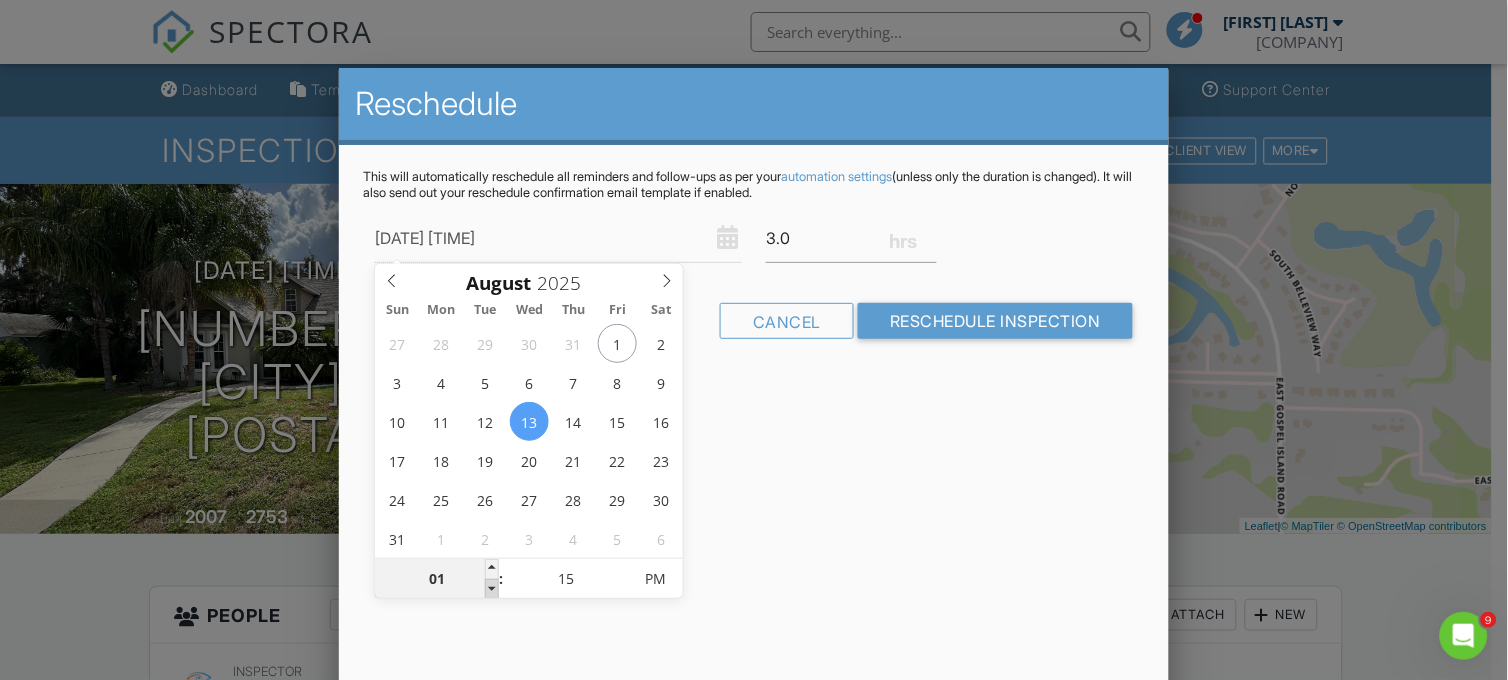 type on "08/13/2025 12:15 PM" 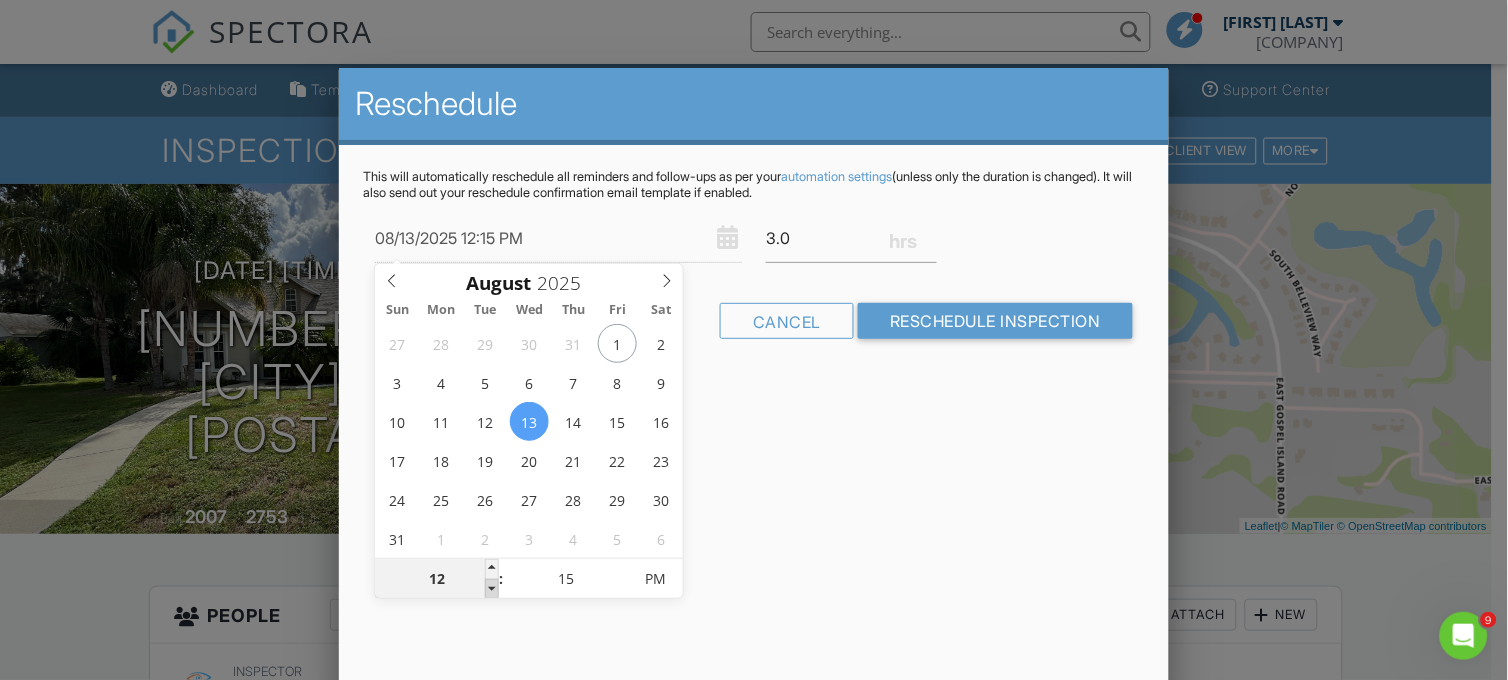 click at bounding box center (492, 589) 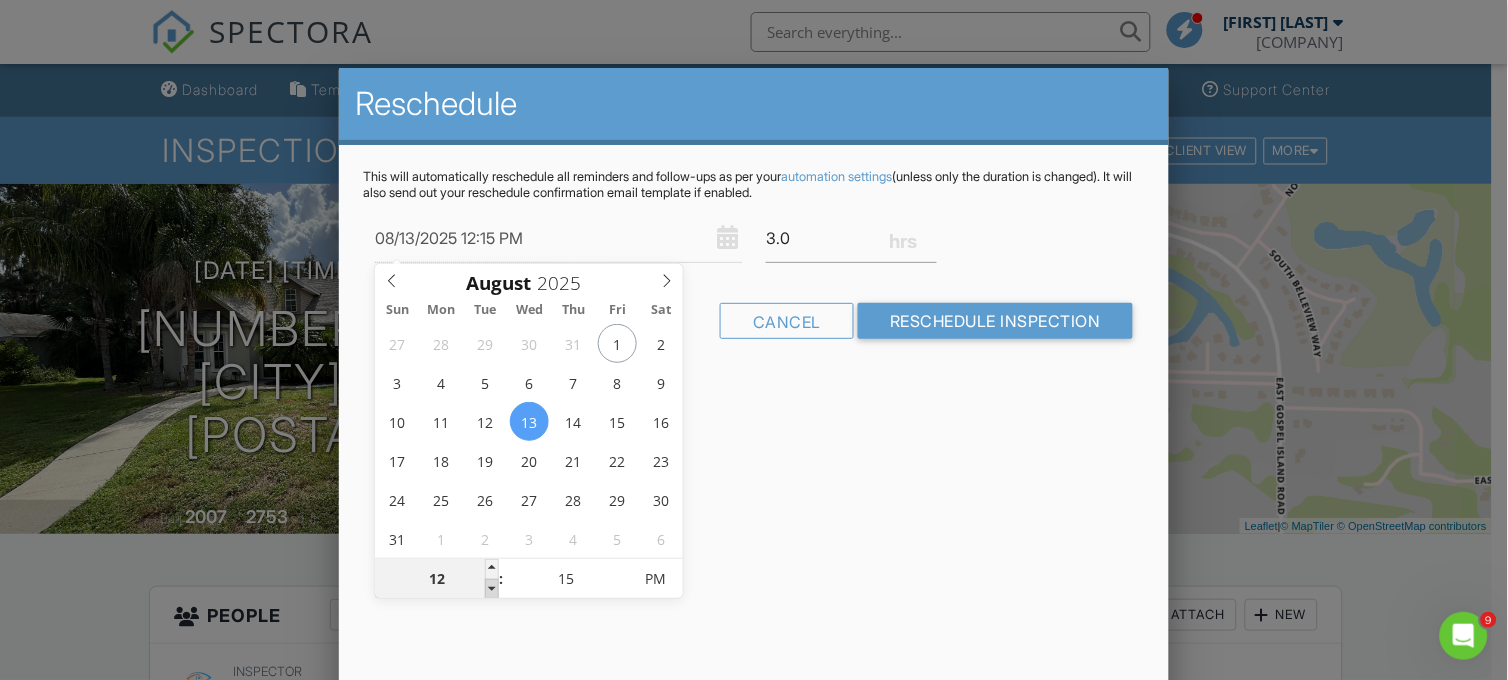 type on "11" 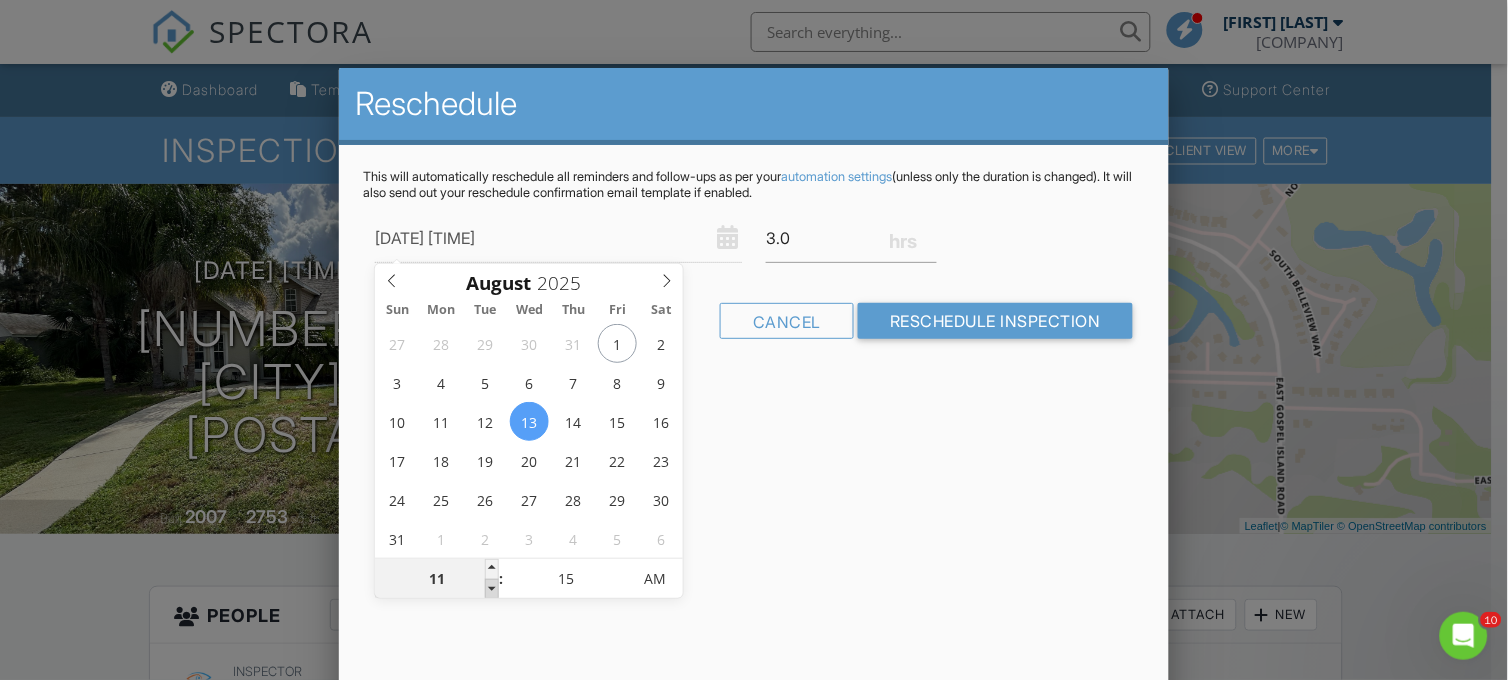 click at bounding box center (492, 589) 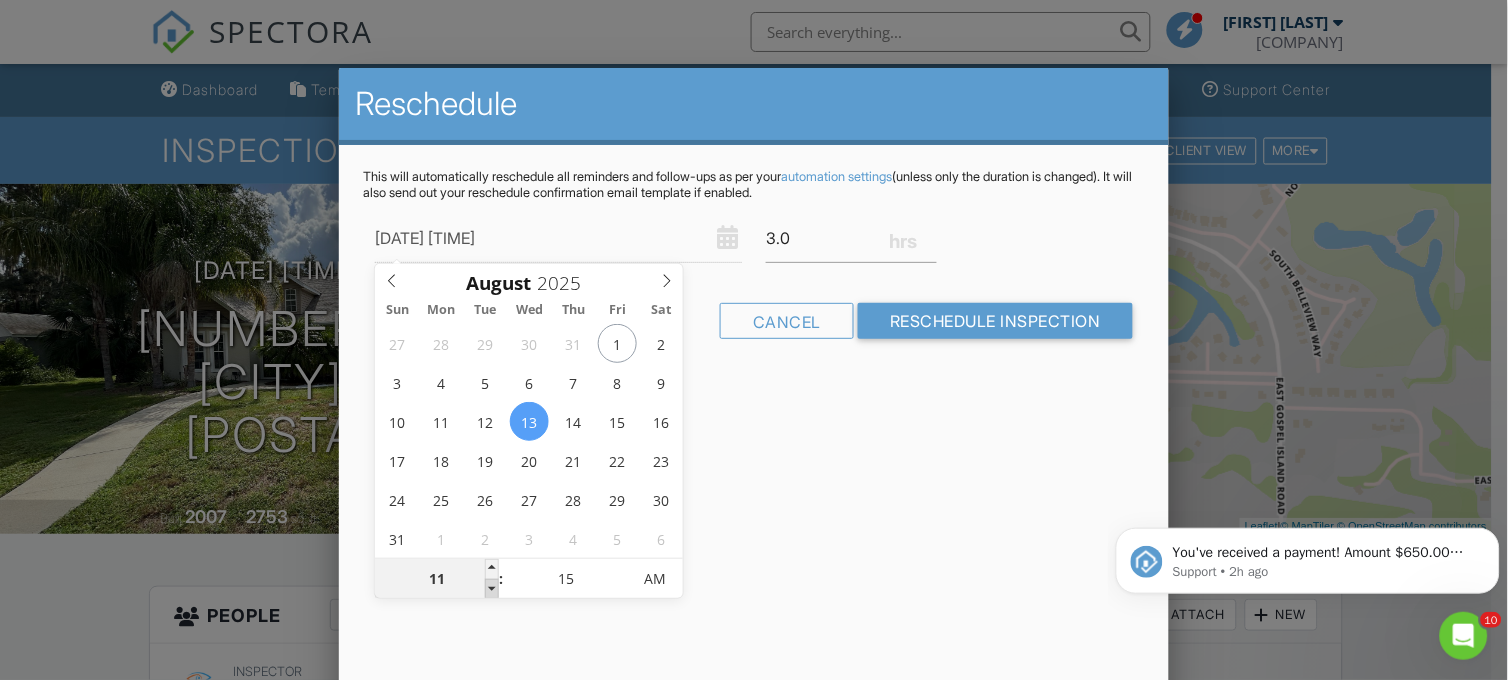 scroll, scrollTop: 0, scrollLeft: 0, axis: both 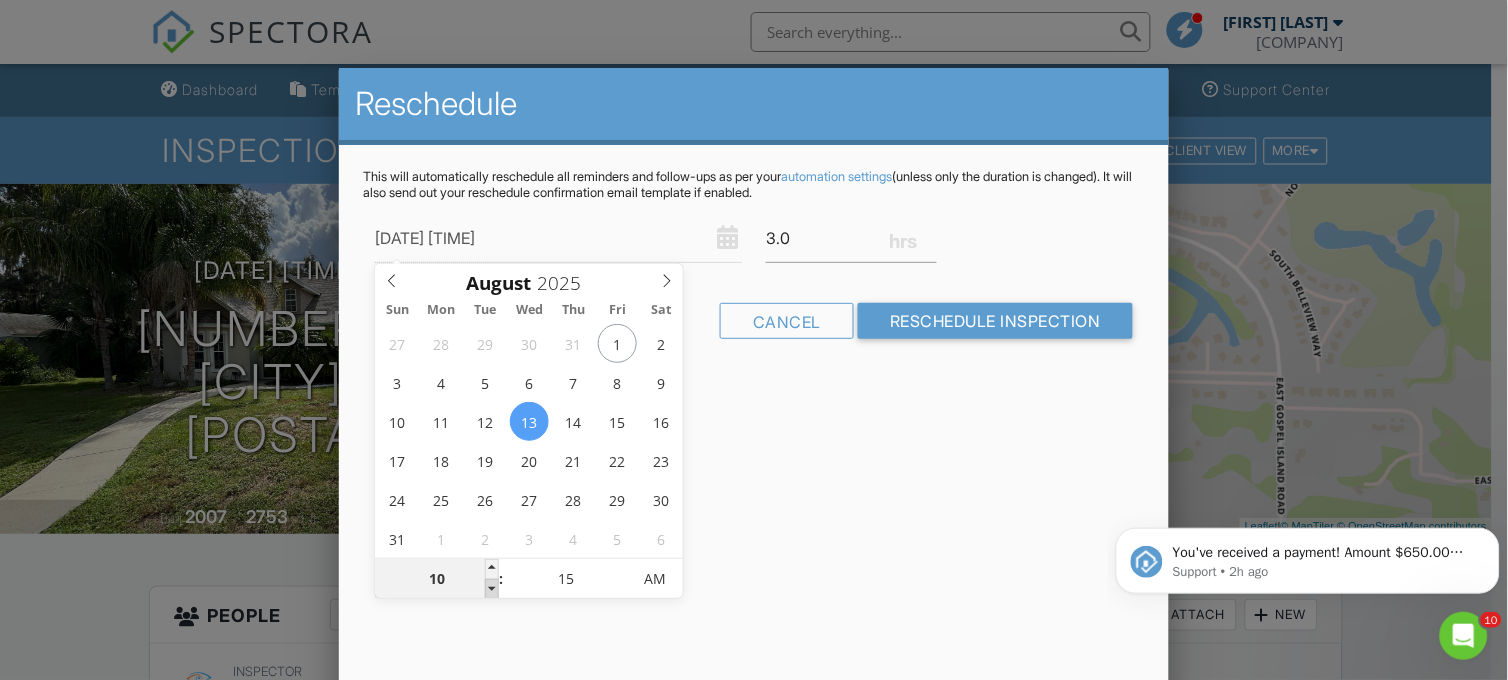 click at bounding box center (492, 589) 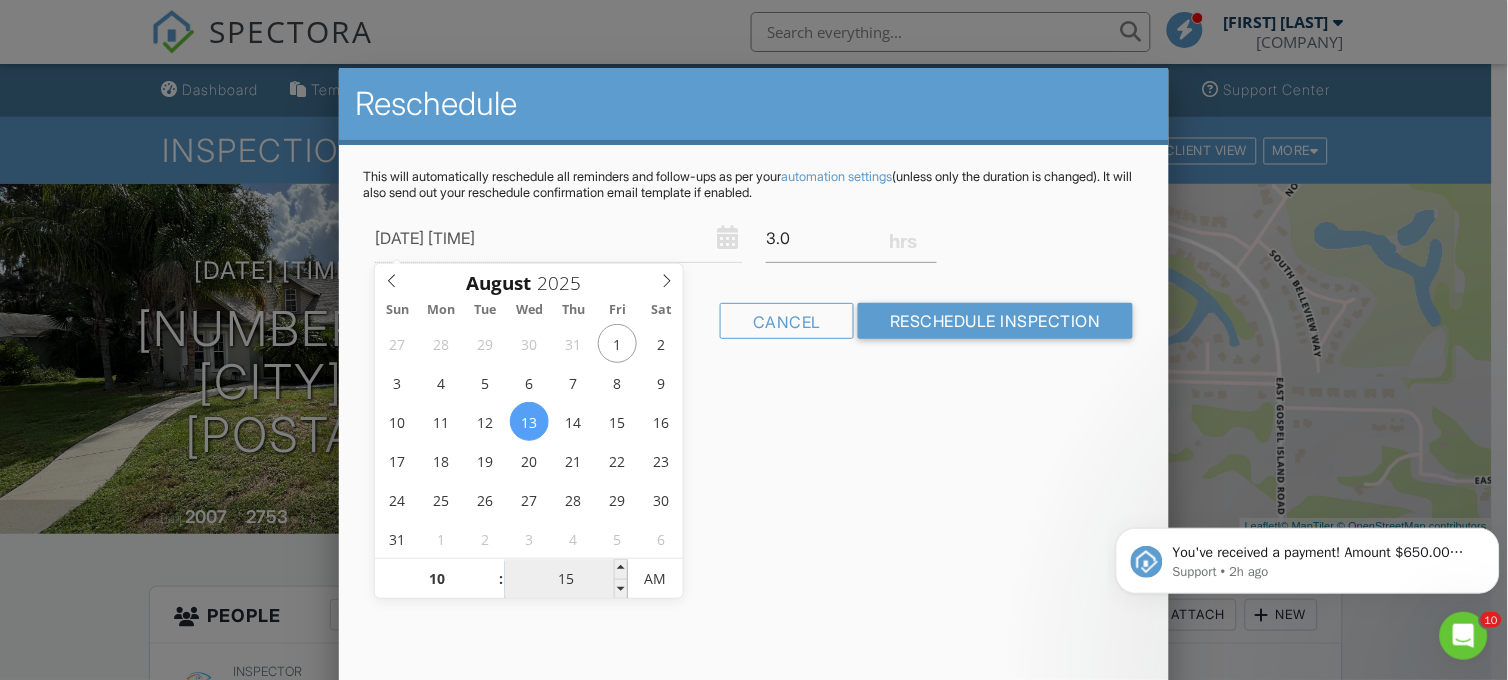 drag, startPoint x: 492, startPoint y: 591, endPoint x: 577, endPoint y: 576, distance: 86.313385 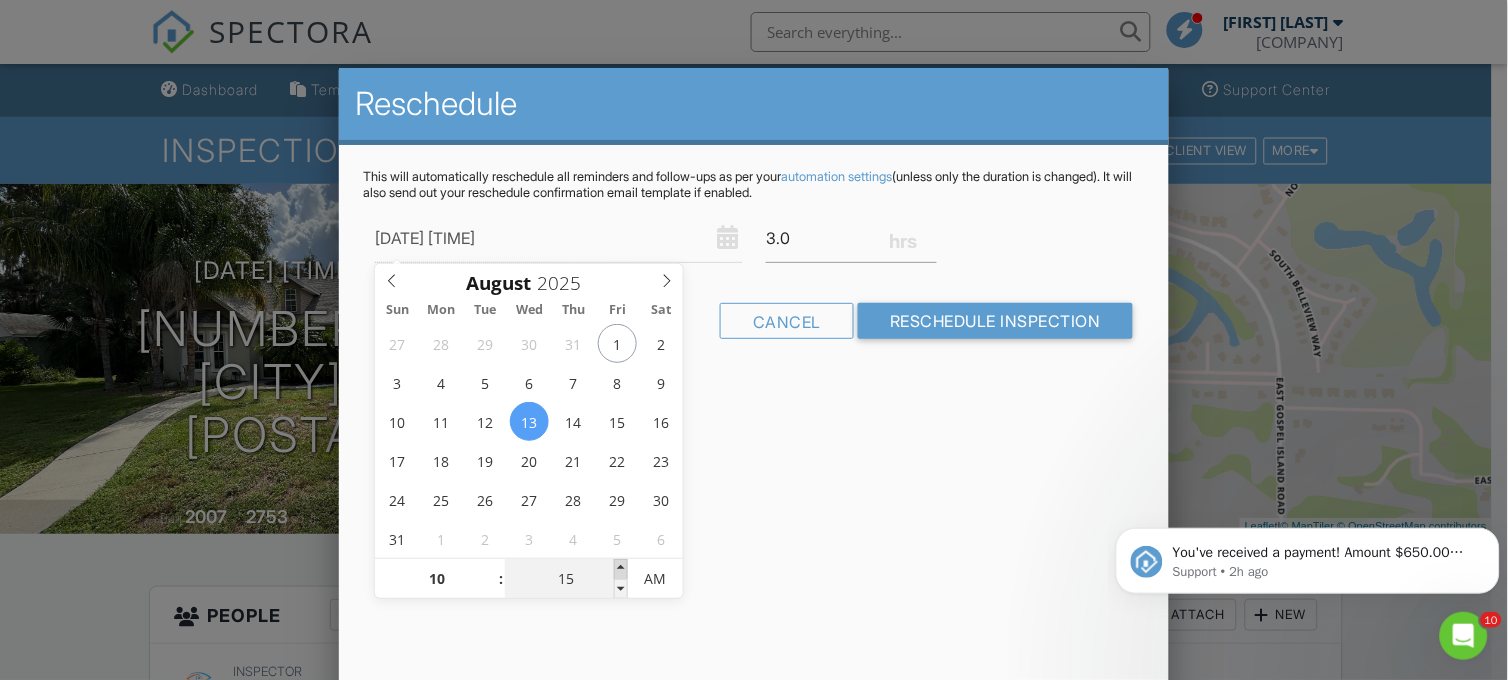 type on "08/13/2025 10:20 AM" 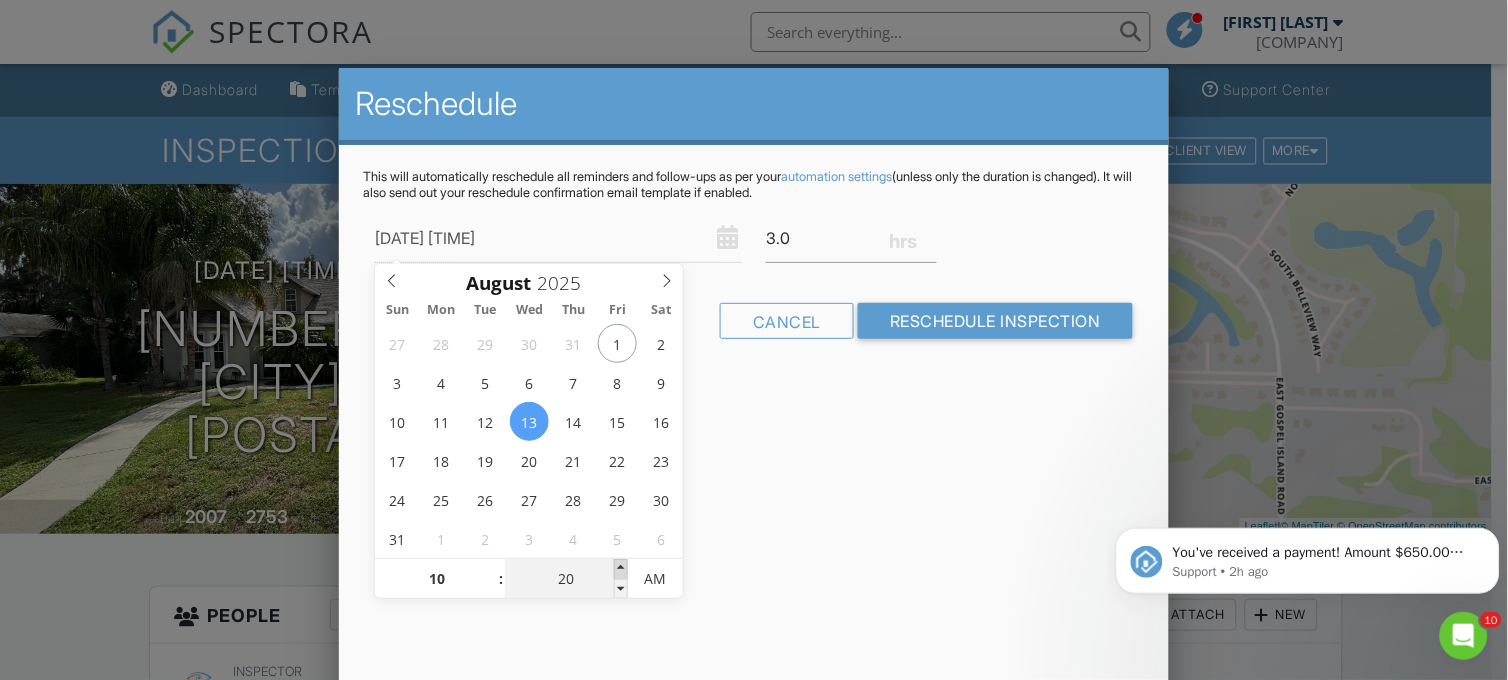 click at bounding box center [621, 569] 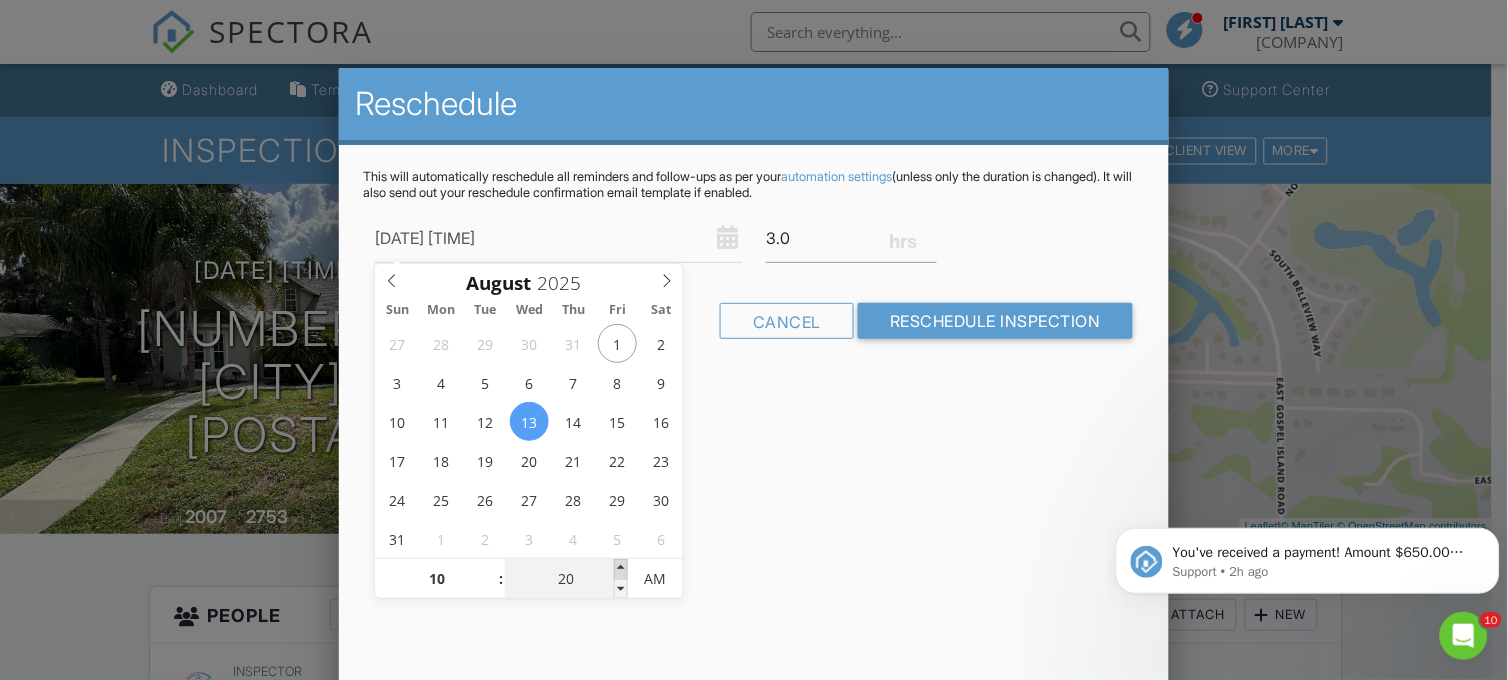 type on "08/13/2025 10:25 AM" 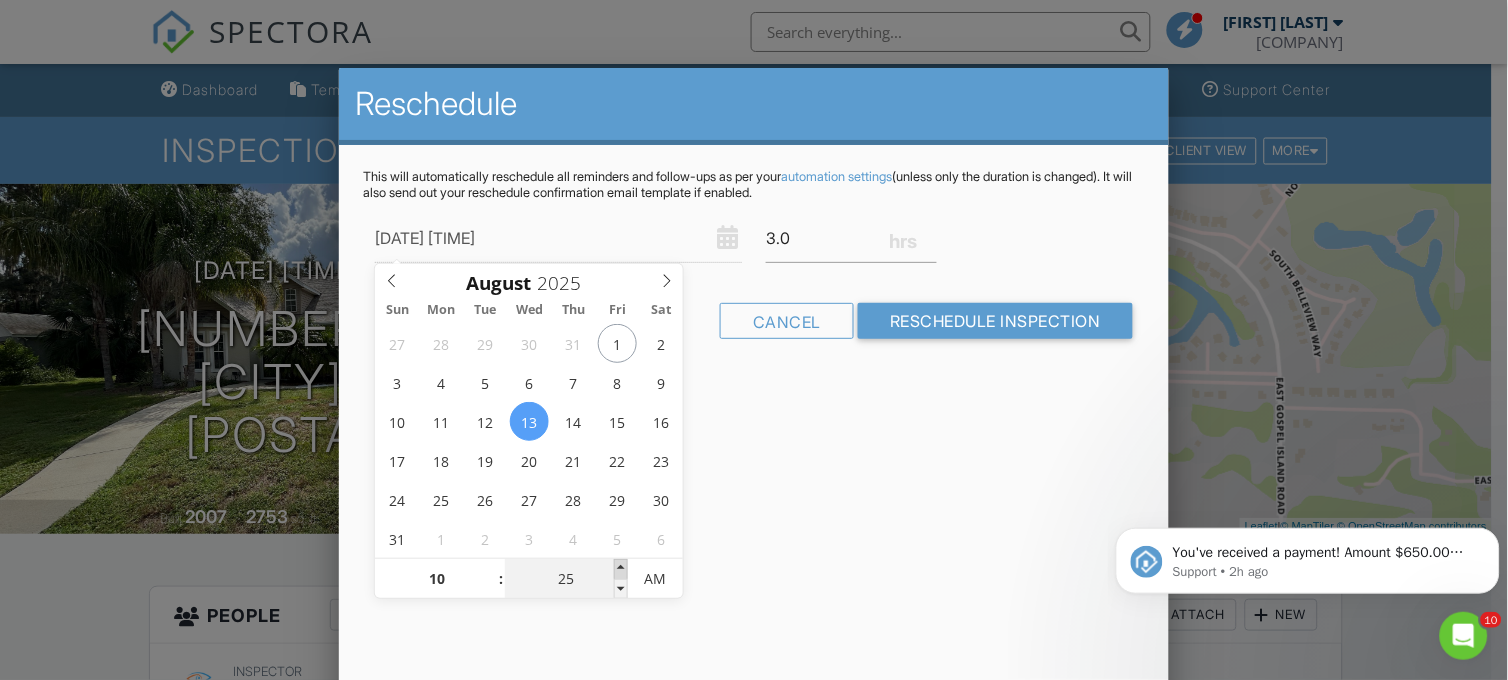 click at bounding box center (621, 569) 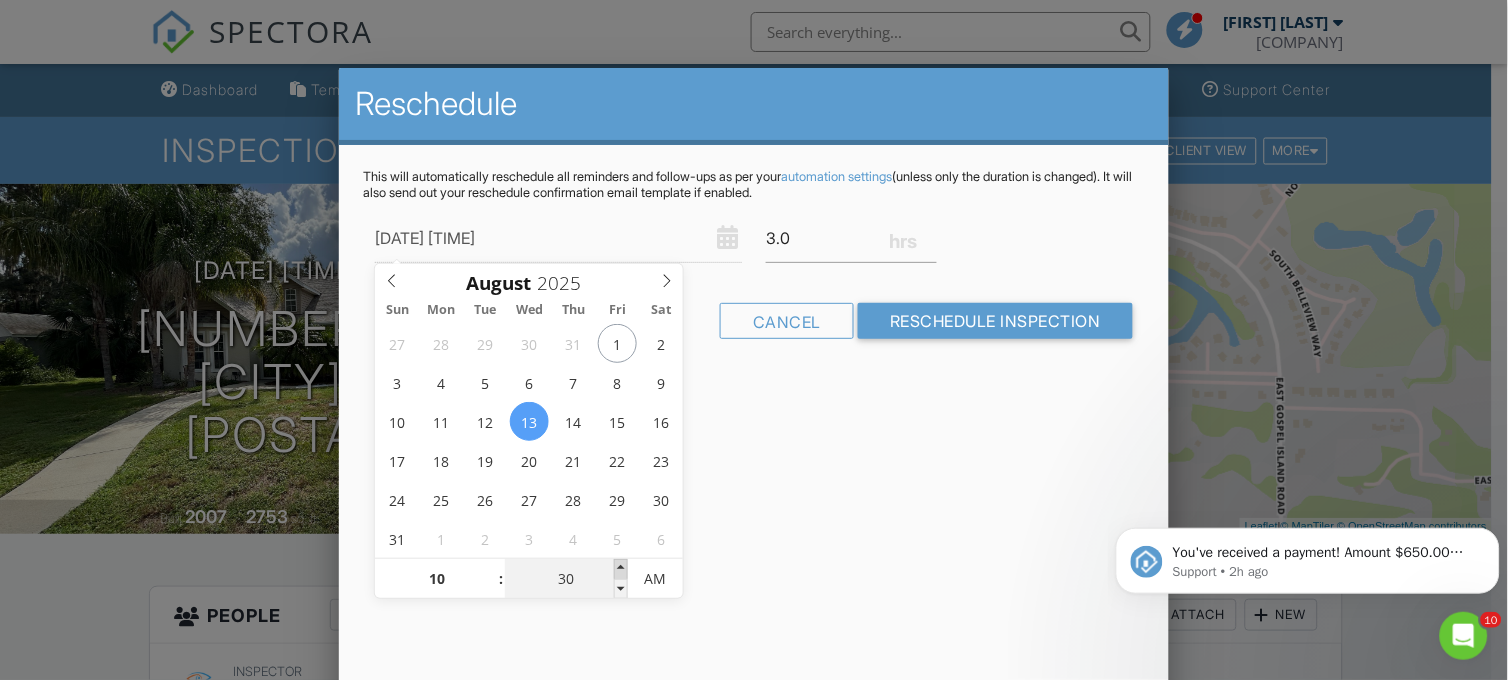 click at bounding box center [621, 569] 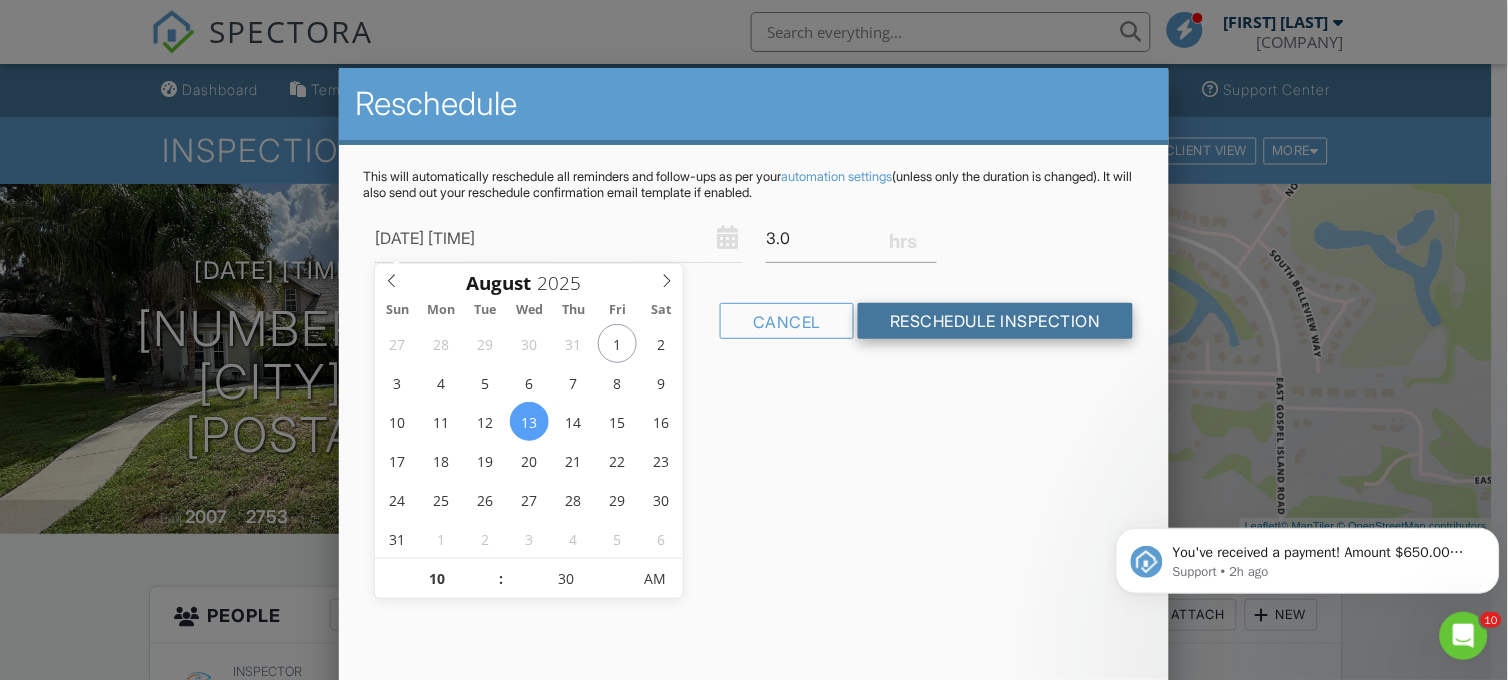 click on "Reschedule Inspection" at bounding box center [995, 321] 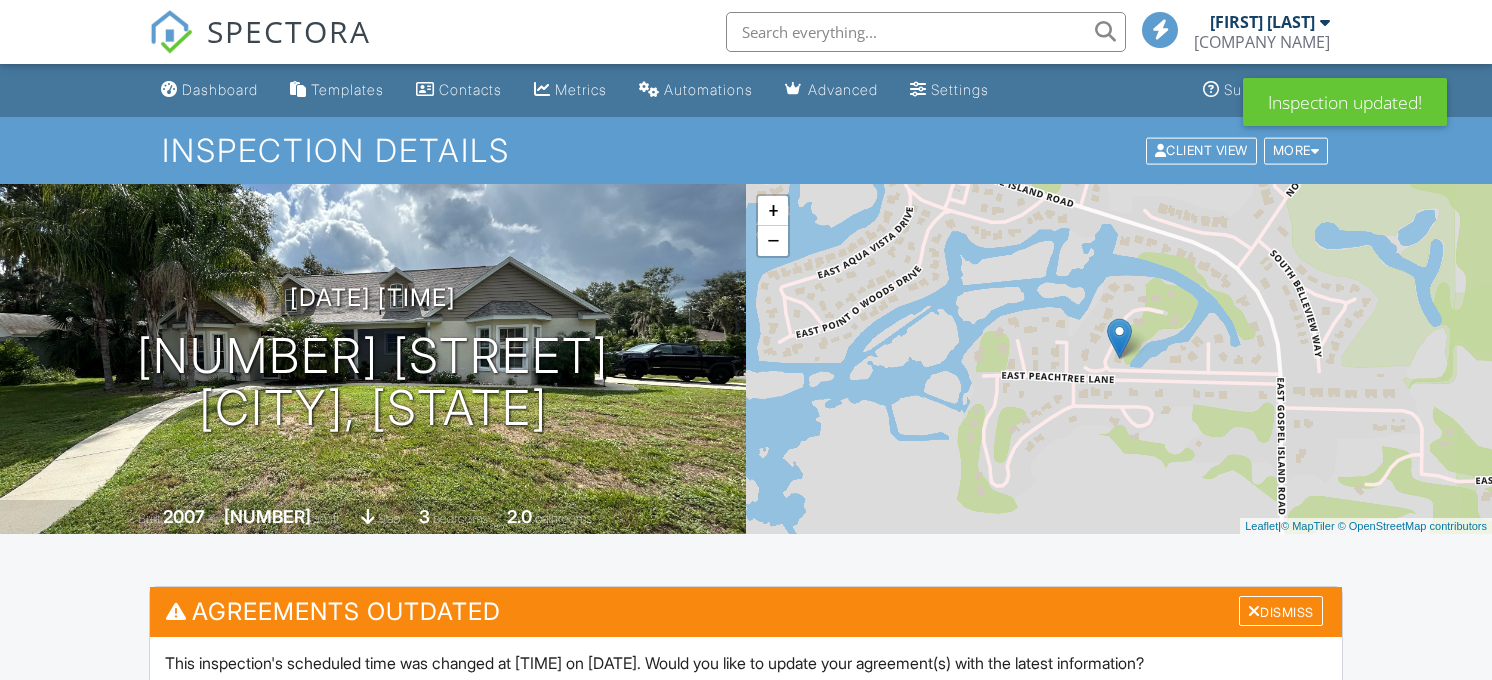 scroll, scrollTop: 0, scrollLeft: 0, axis: both 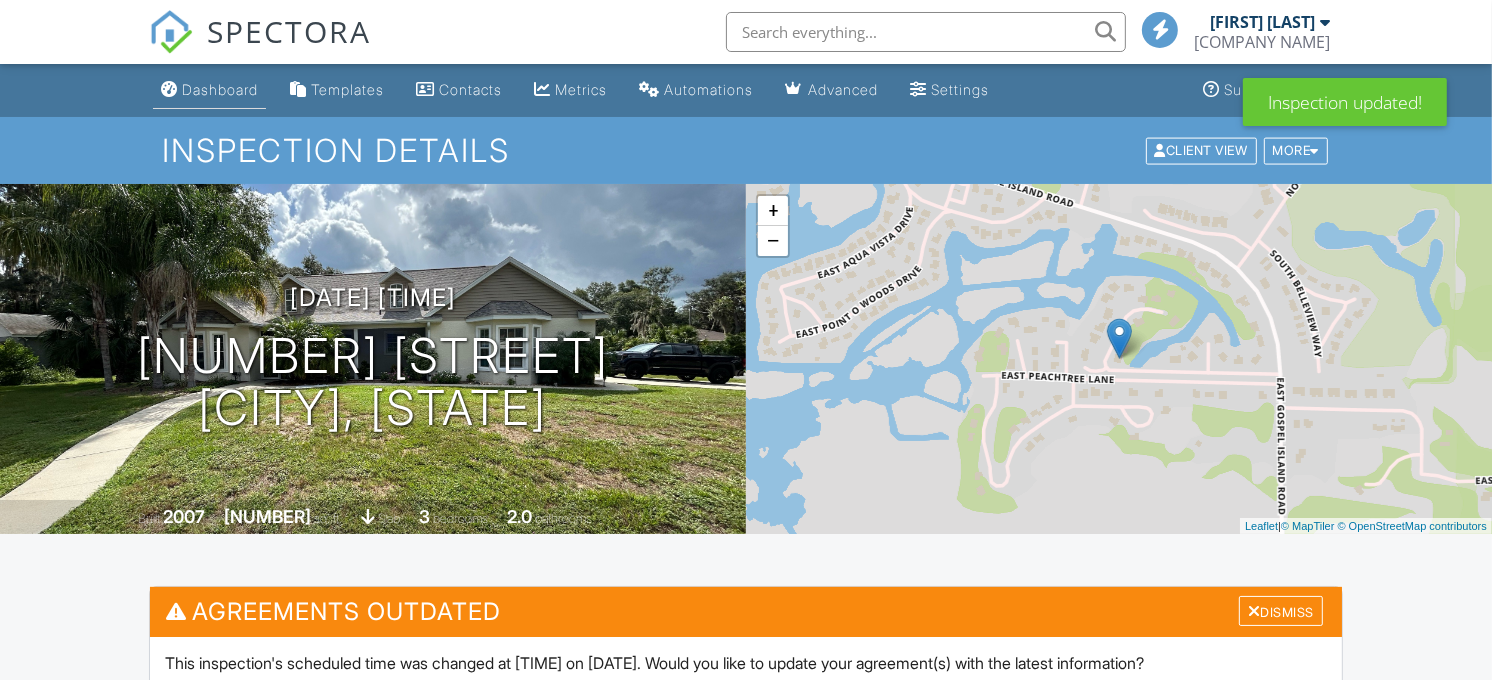 click on "Dashboard" at bounding box center (220, 89) 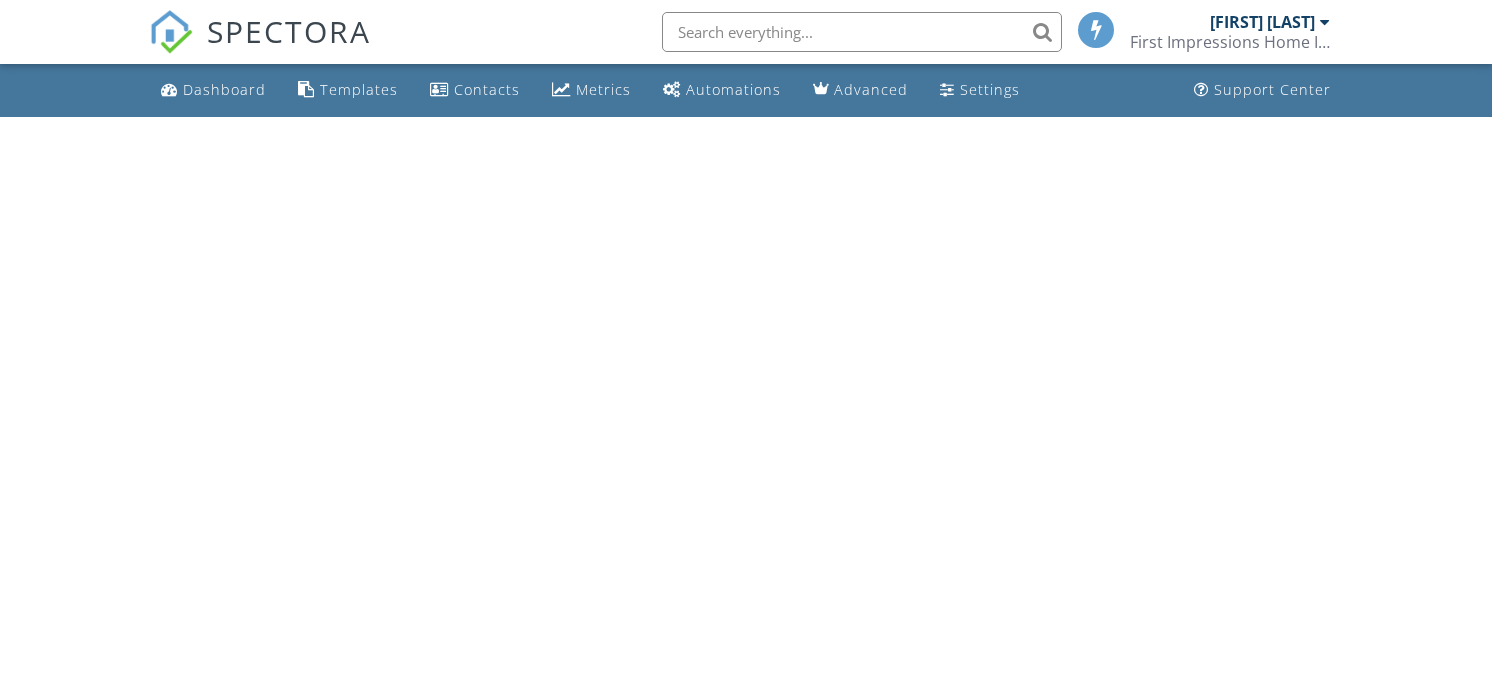 scroll, scrollTop: 0, scrollLeft: 0, axis: both 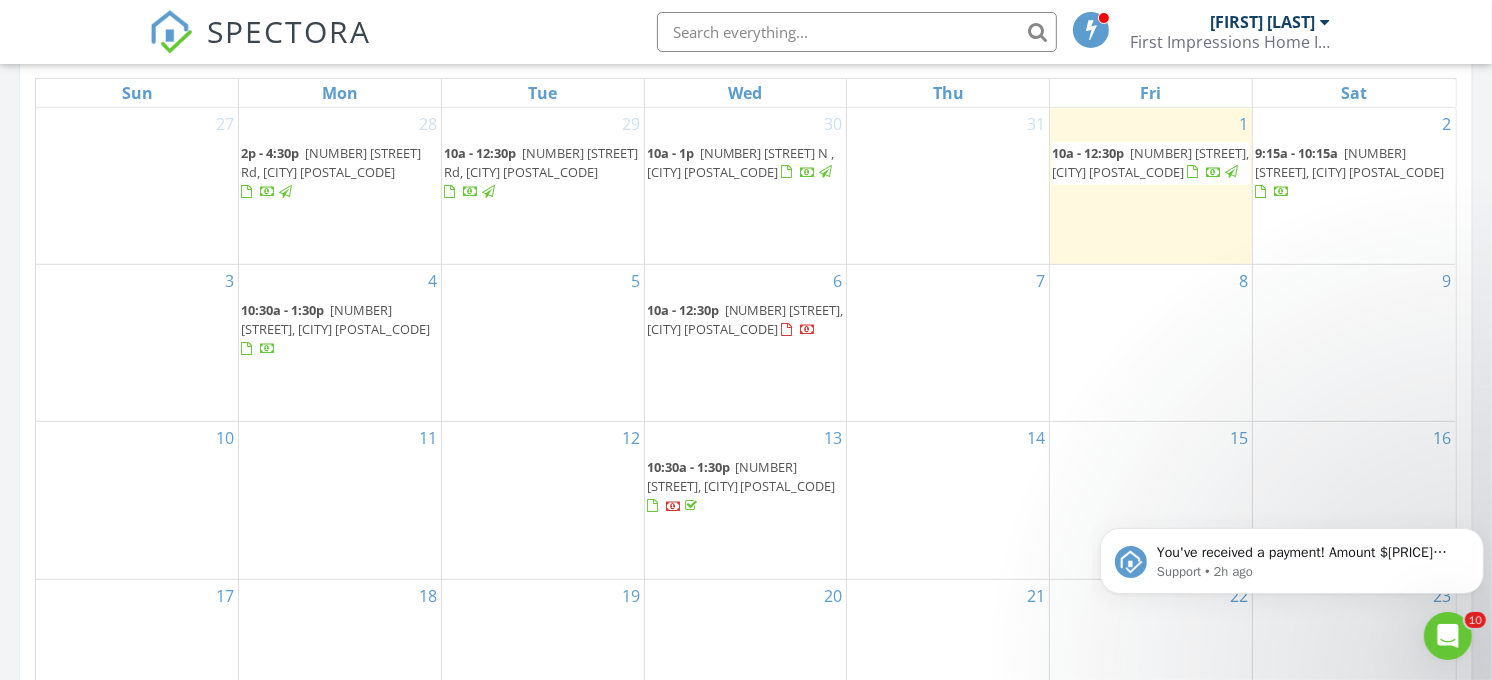 click on "3685 N Palomino Terrace, Beverly Hills 34465" at bounding box center (335, 319) 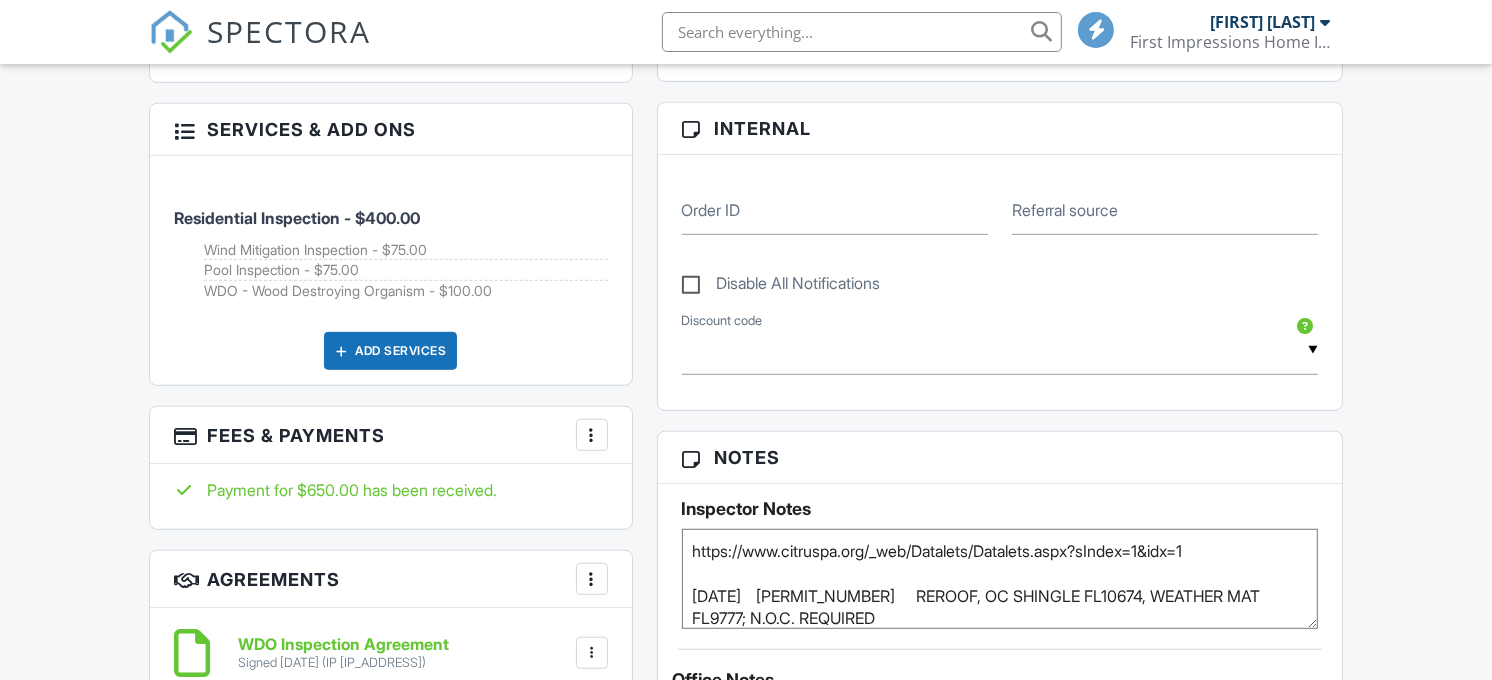 scroll, scrollTop: 996, scrollLeft: 0, axis: vertical 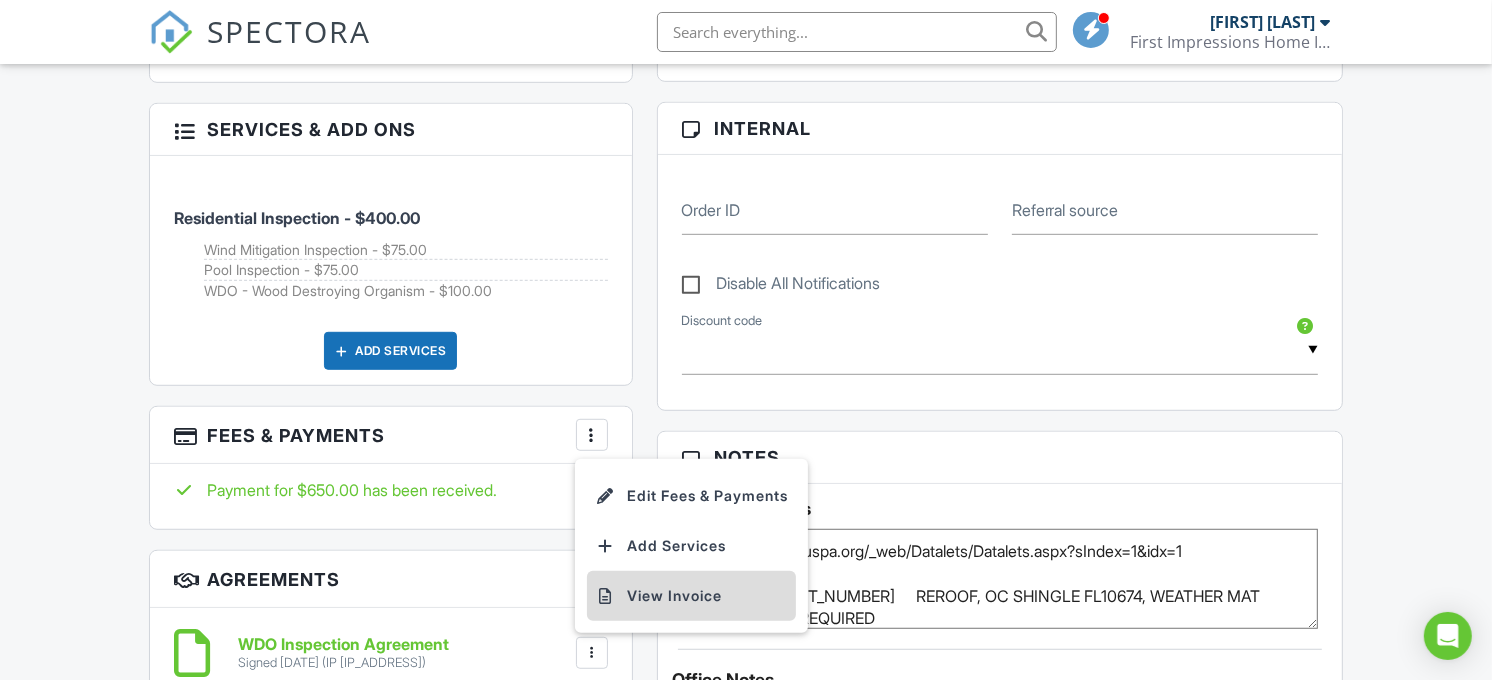 click on "View Invoice" at bounding box center (691, 596) 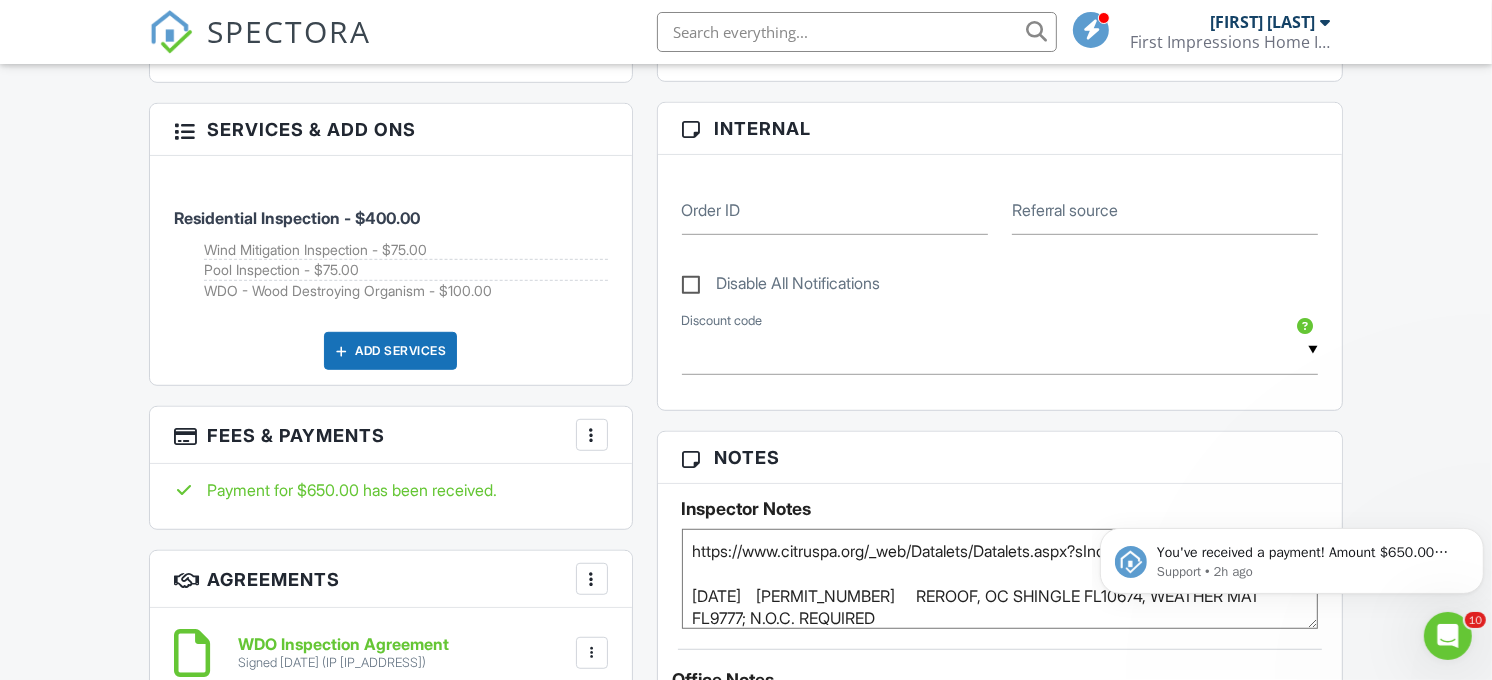 scroll, scrollTop: 0, scrollLeft: 0, axis: both 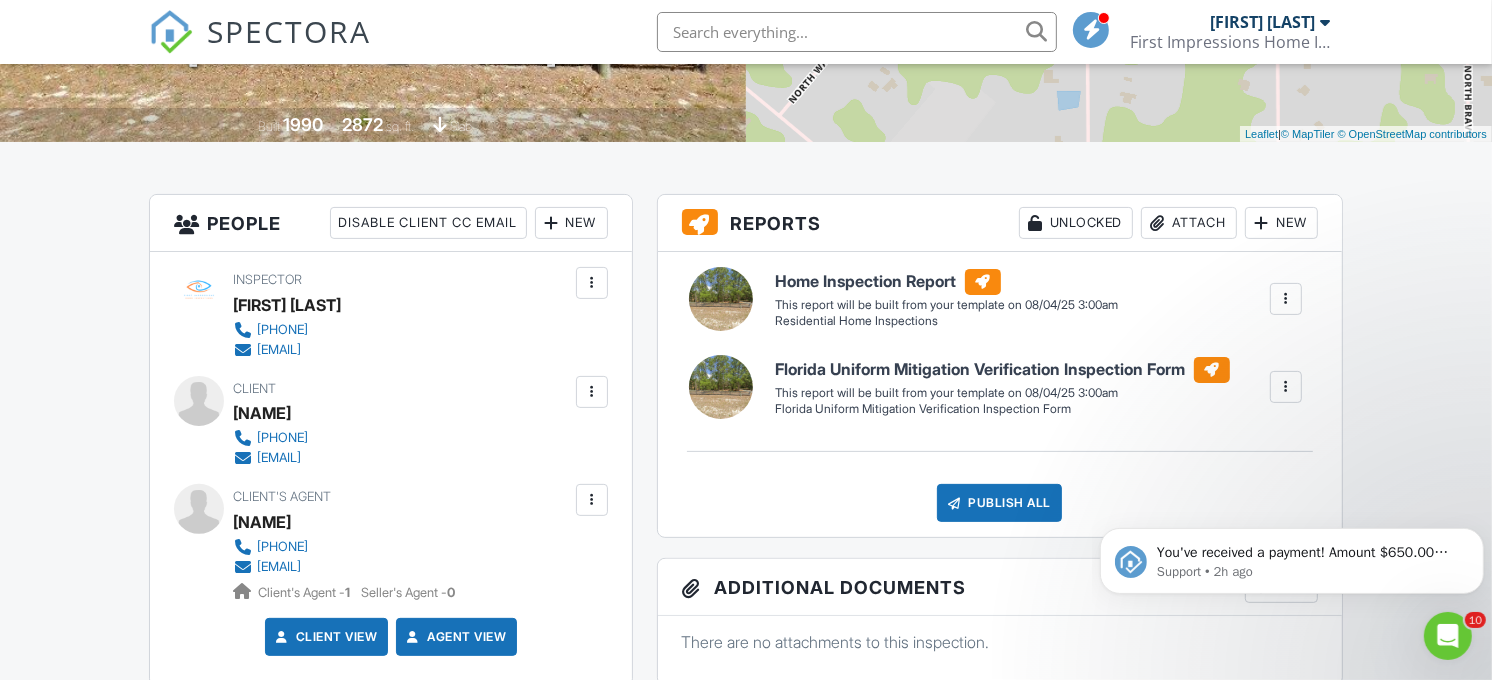 drag, startPoint x: 463, startPoint y: 460, endPoint x: 260, endPoint y: 457, distance: 203.02217 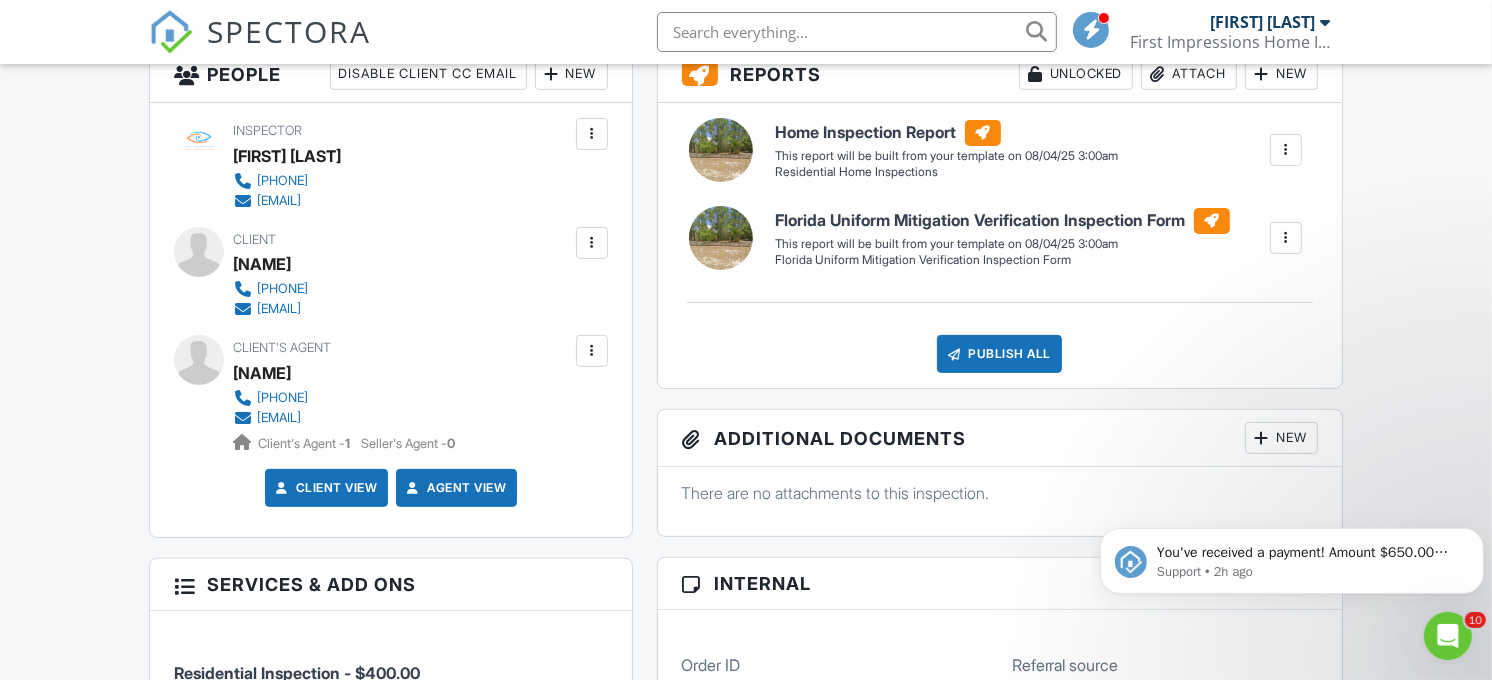 scroll, scrollTop: 542, scrollLeft: 0, axis: vertical 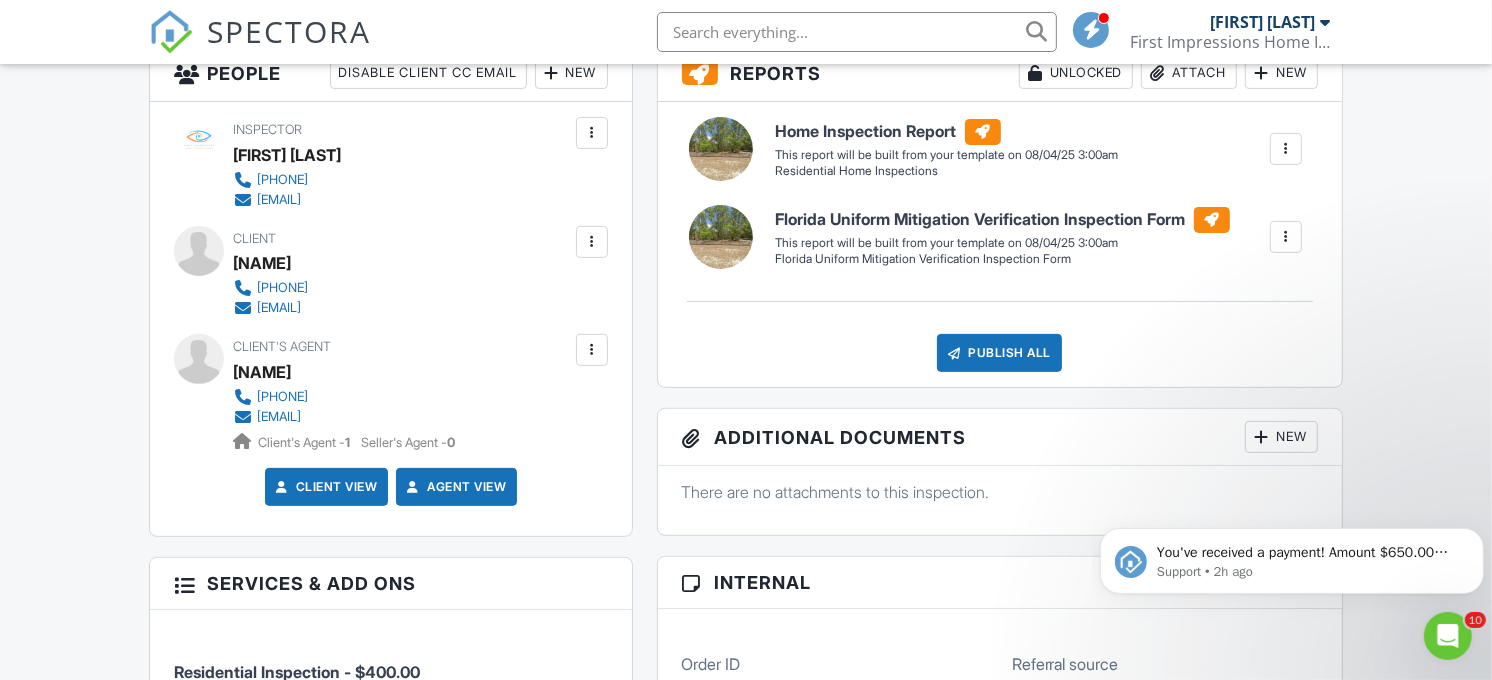 drag, startPoint x: 468, startPoint y: 417, endPoint x: 260, endPoint y: 420, distance: 208.02164 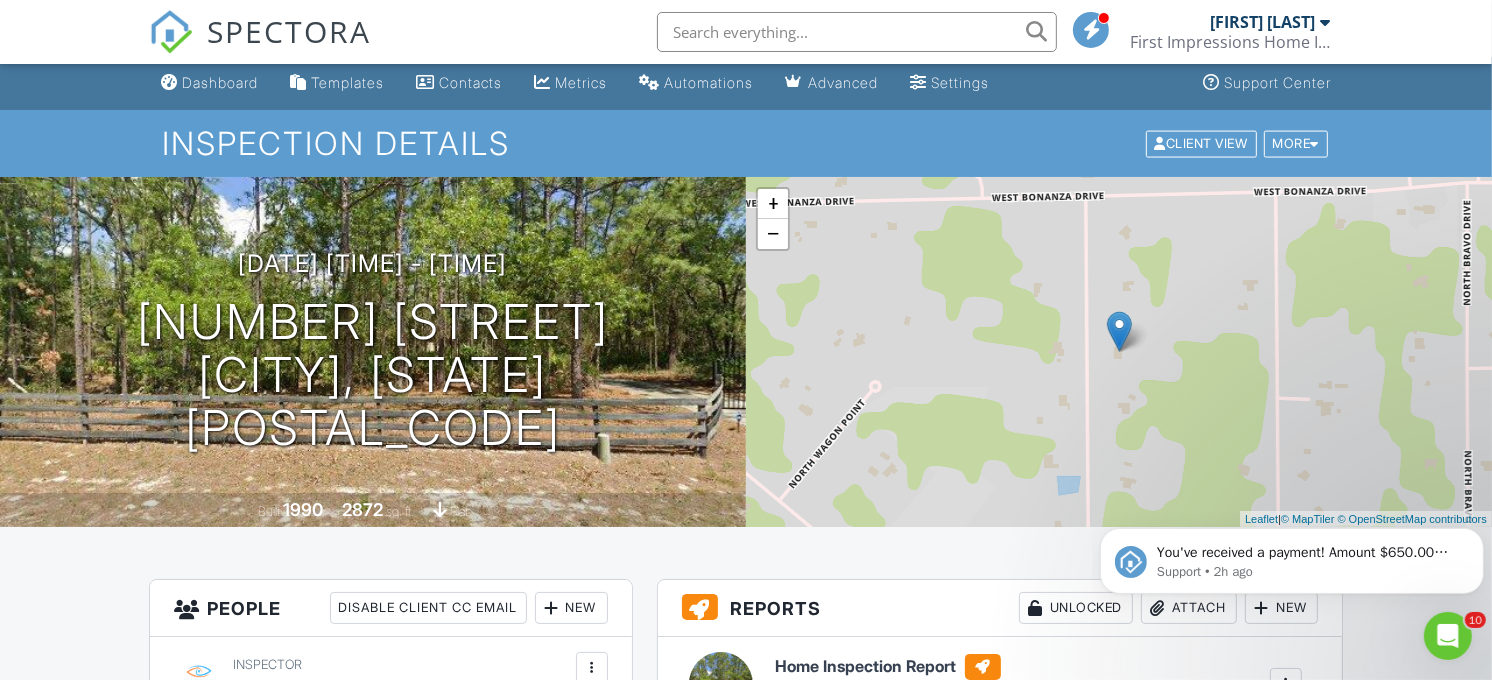 scroll, scrollTop: 0, scrollLeft: 0, axis: both 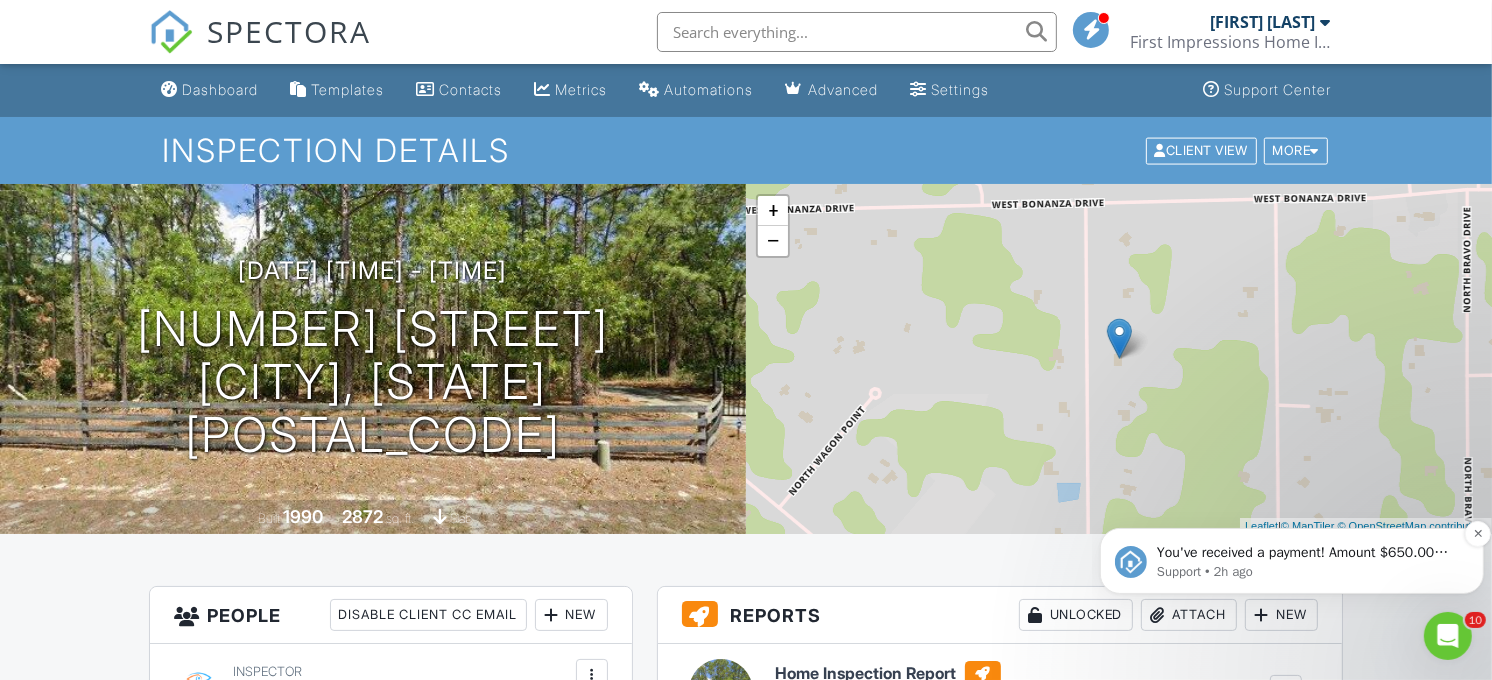 click on "You've received a payment!  Amount  $650.00  Fee  $18.18  Net  $631.82  Transaction #  pi_3RrPNcK7snlDGpRF08wEwS5t  Inspection  3685 N Palomino Terrace, Beverly Hills, FL 34465 Payouts to your bank or debit card occur on a daily basis. Each payment usually takes two business days to process. You can view your pending payout amount here. If you have any questions reach out on our chat bubble at app.spectora.com." at bounding box center (1307, 552) 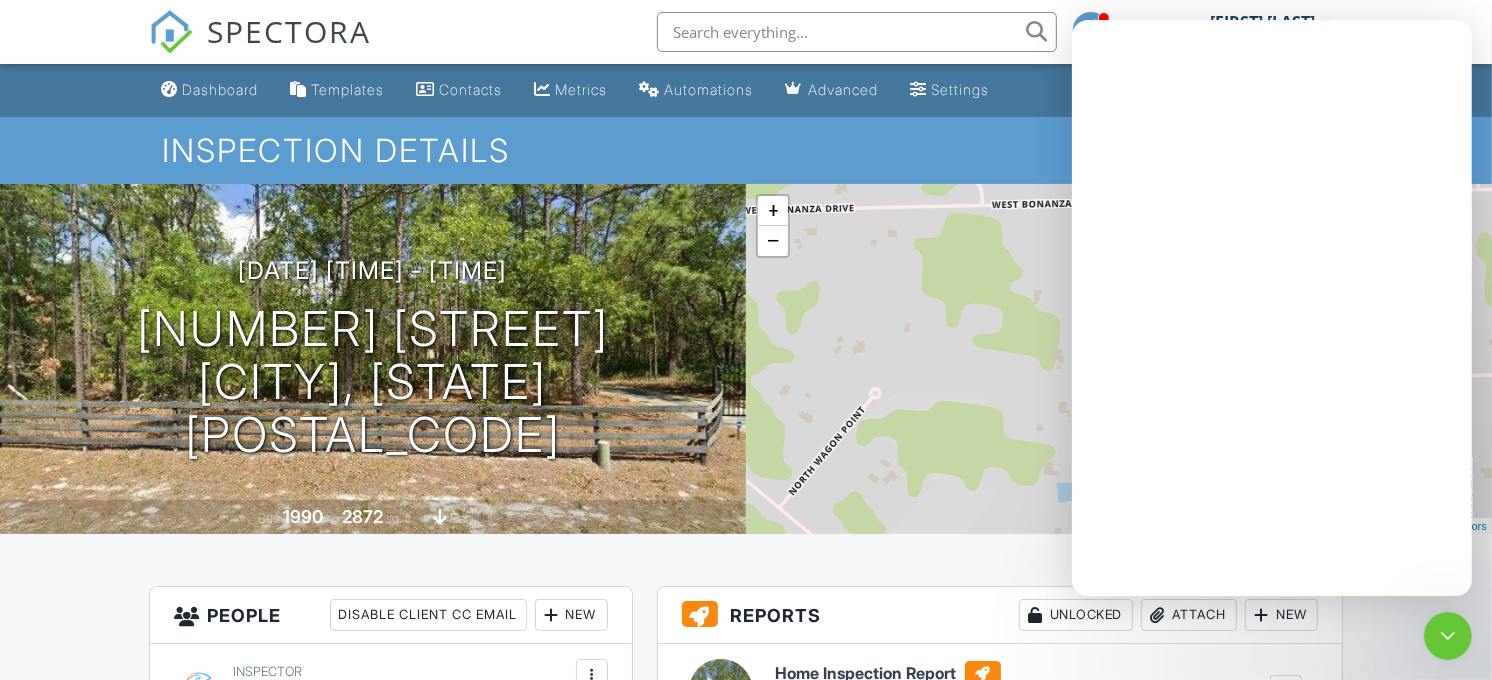 scroll, scrollTop: 0, scrollLeft: 0, axis: both 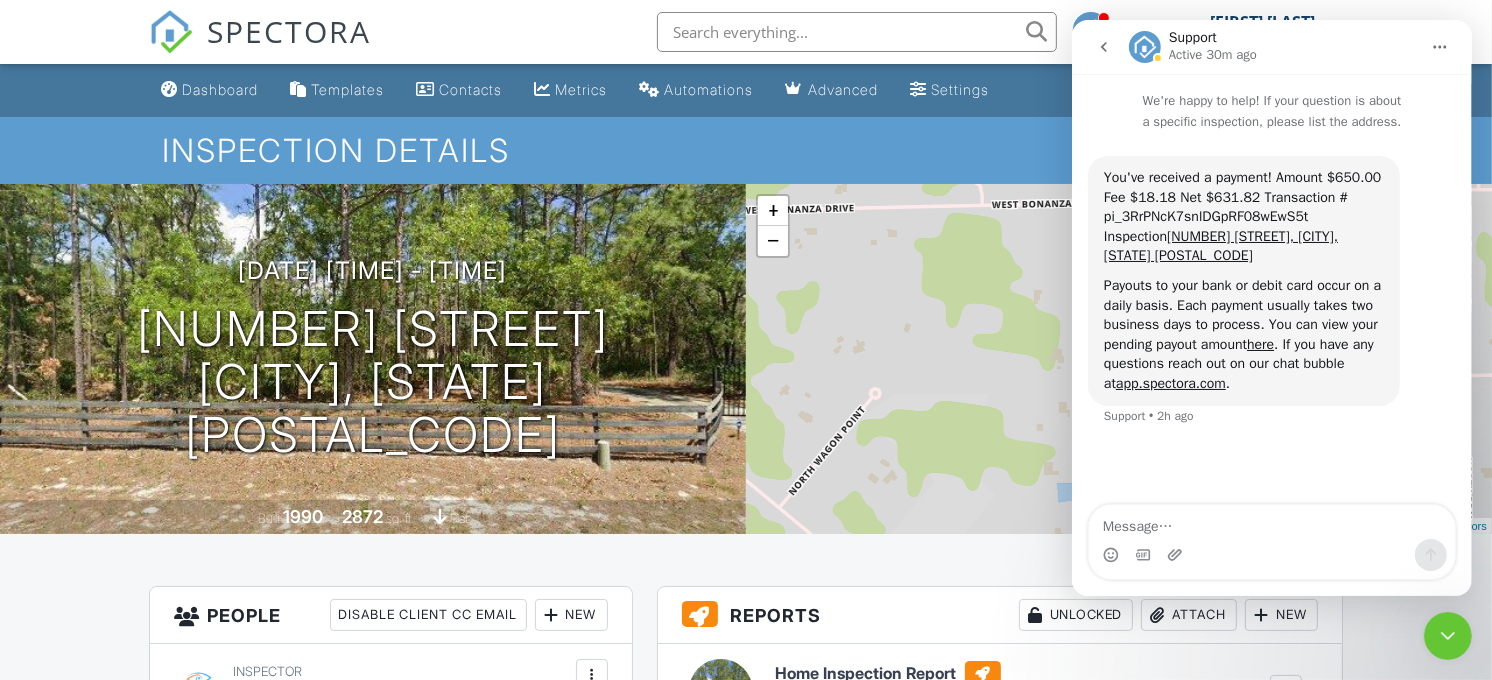 click at bounding box center [1103, 47] 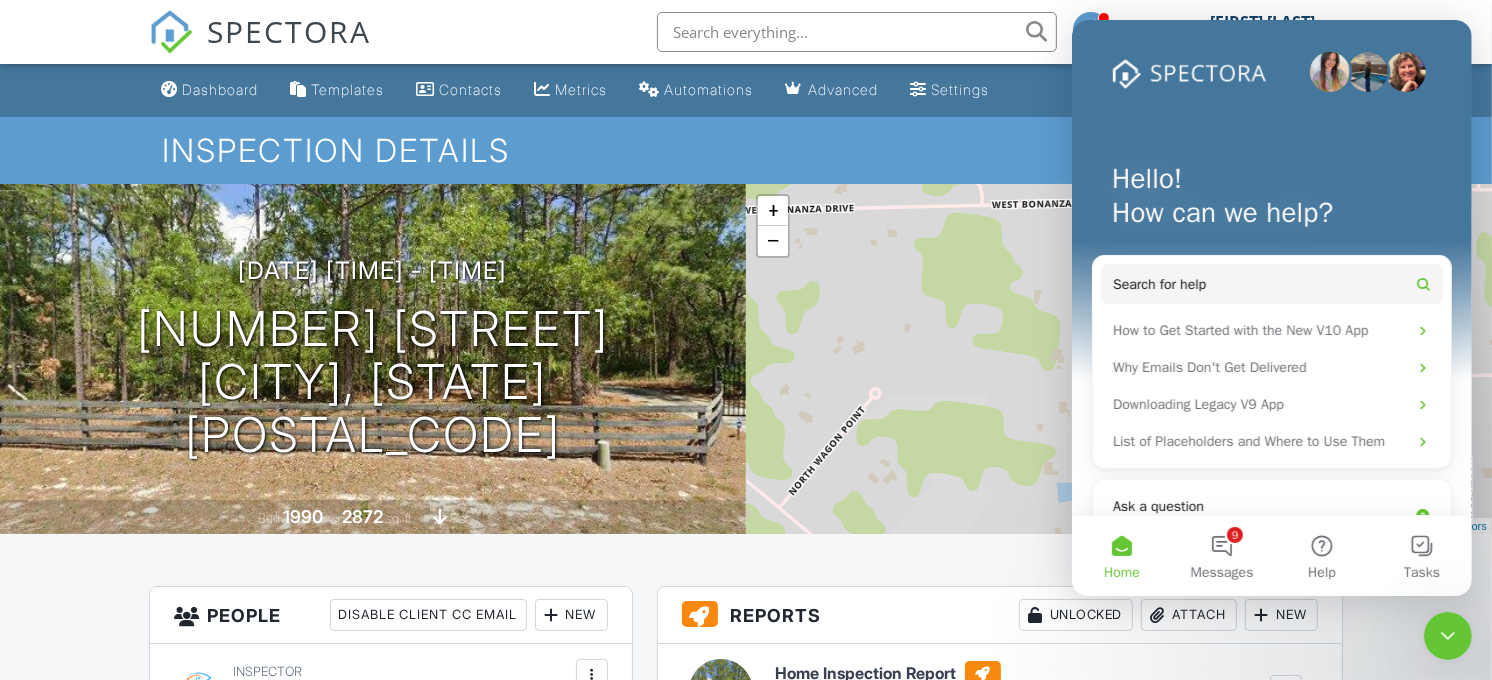 scroll, scrollTop: 0, scrollLeft: 0, axis: both 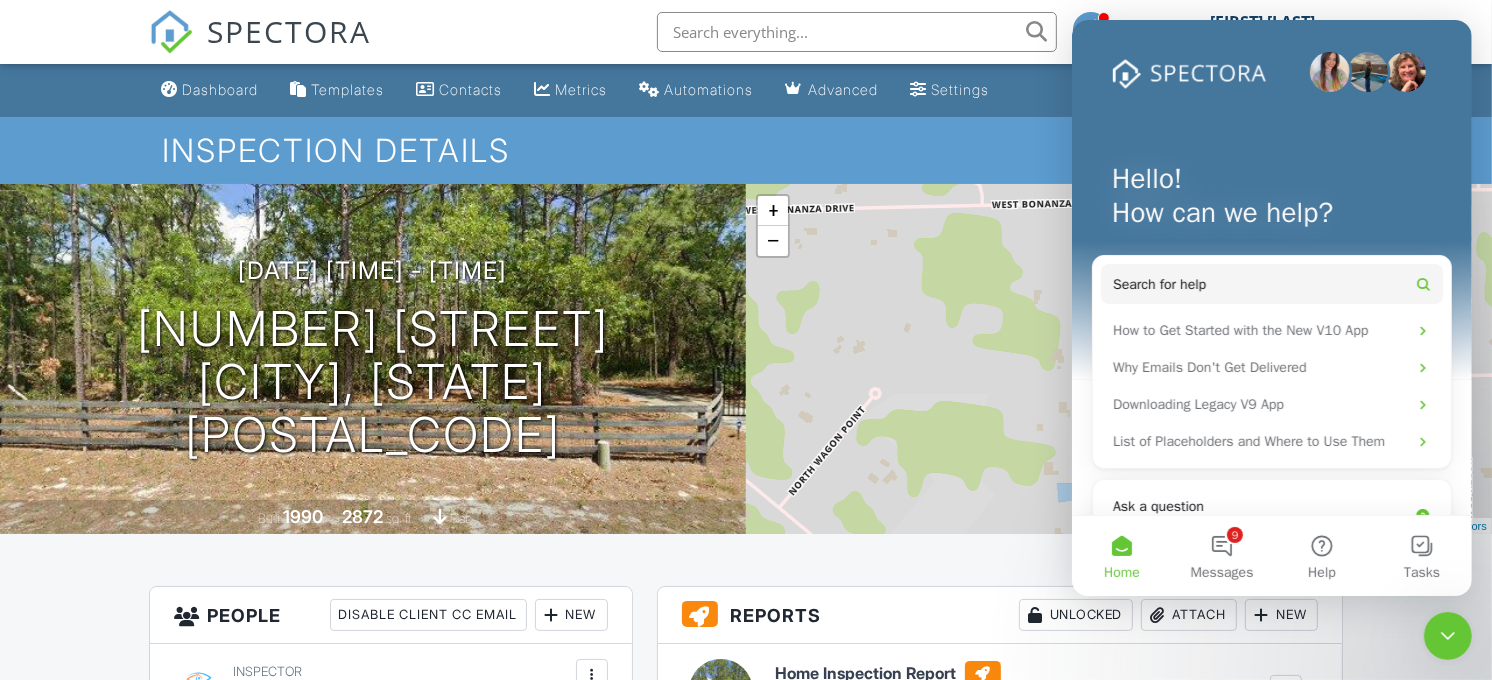 click 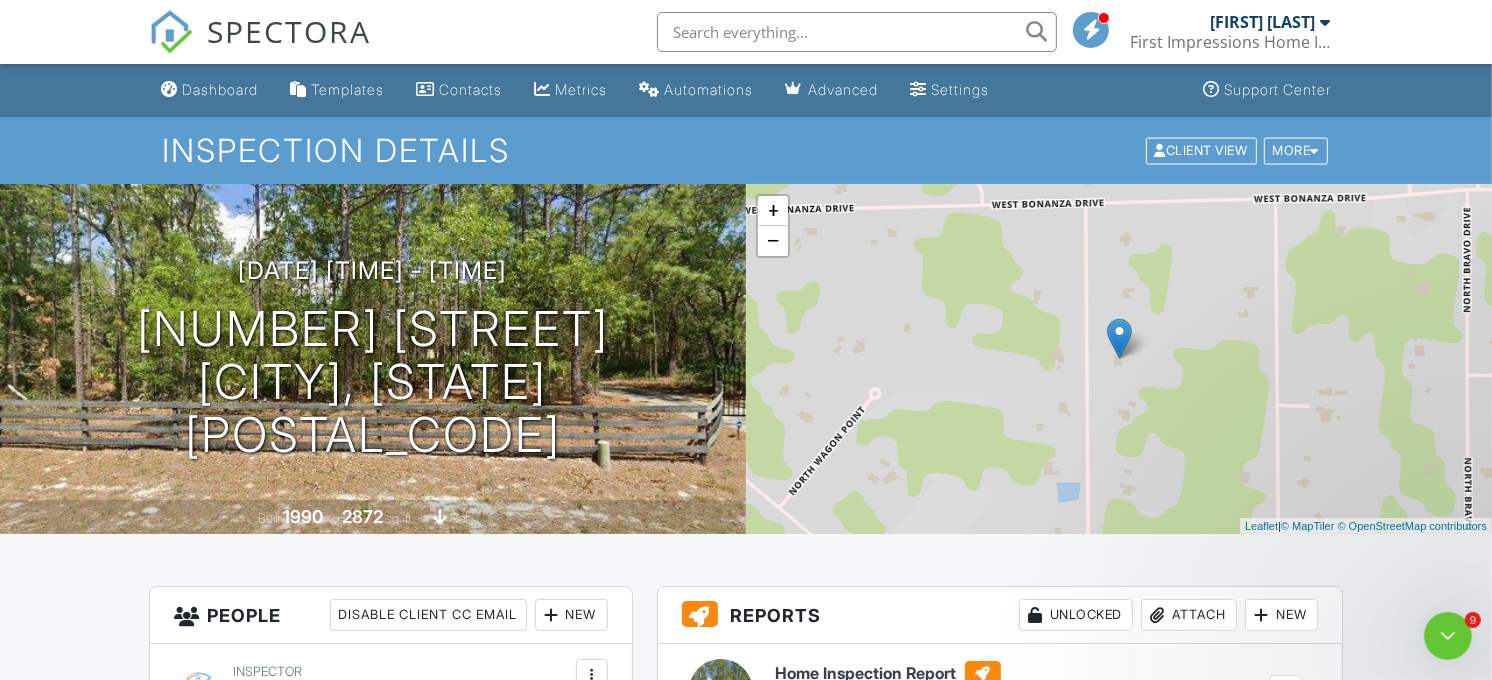 scroll, scrollTop: 0, scrollLeft: 0, axis: both 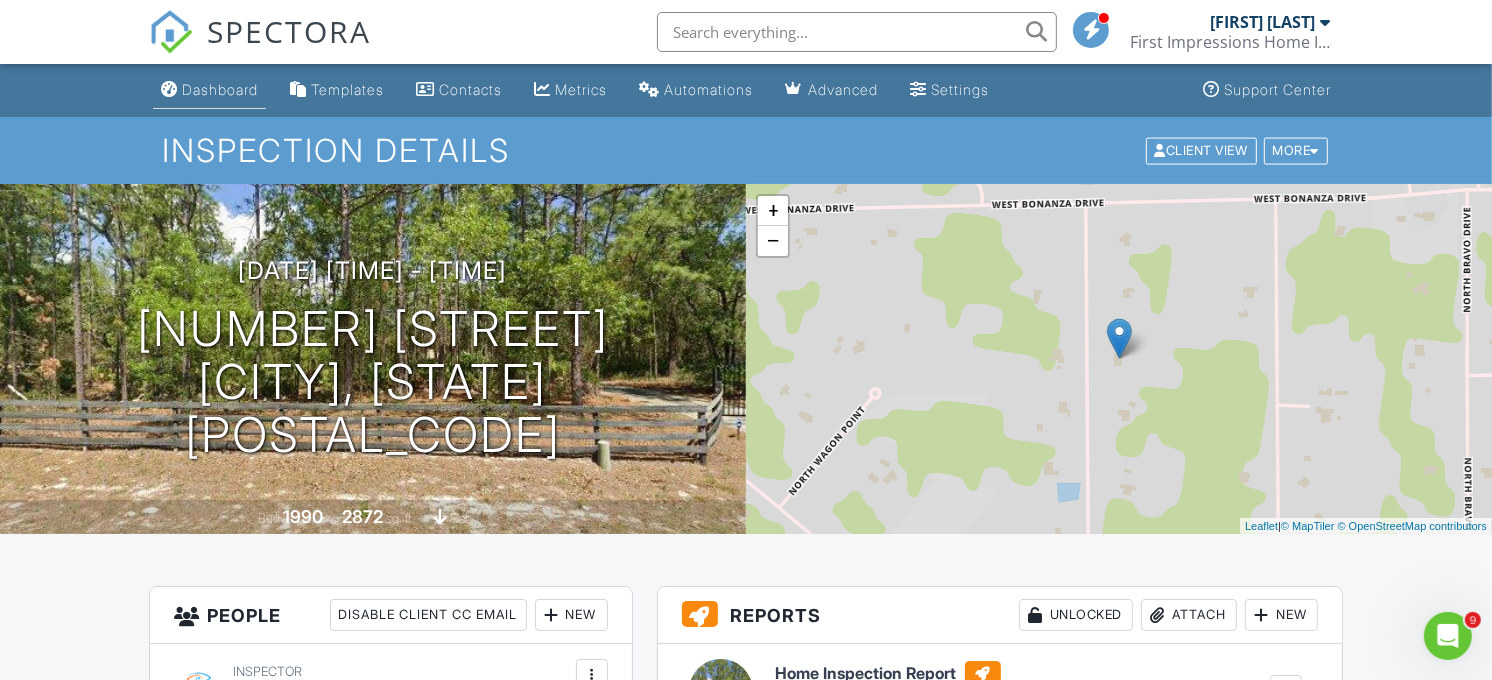 click on "Dashboard" at bounding box center [220, 89] 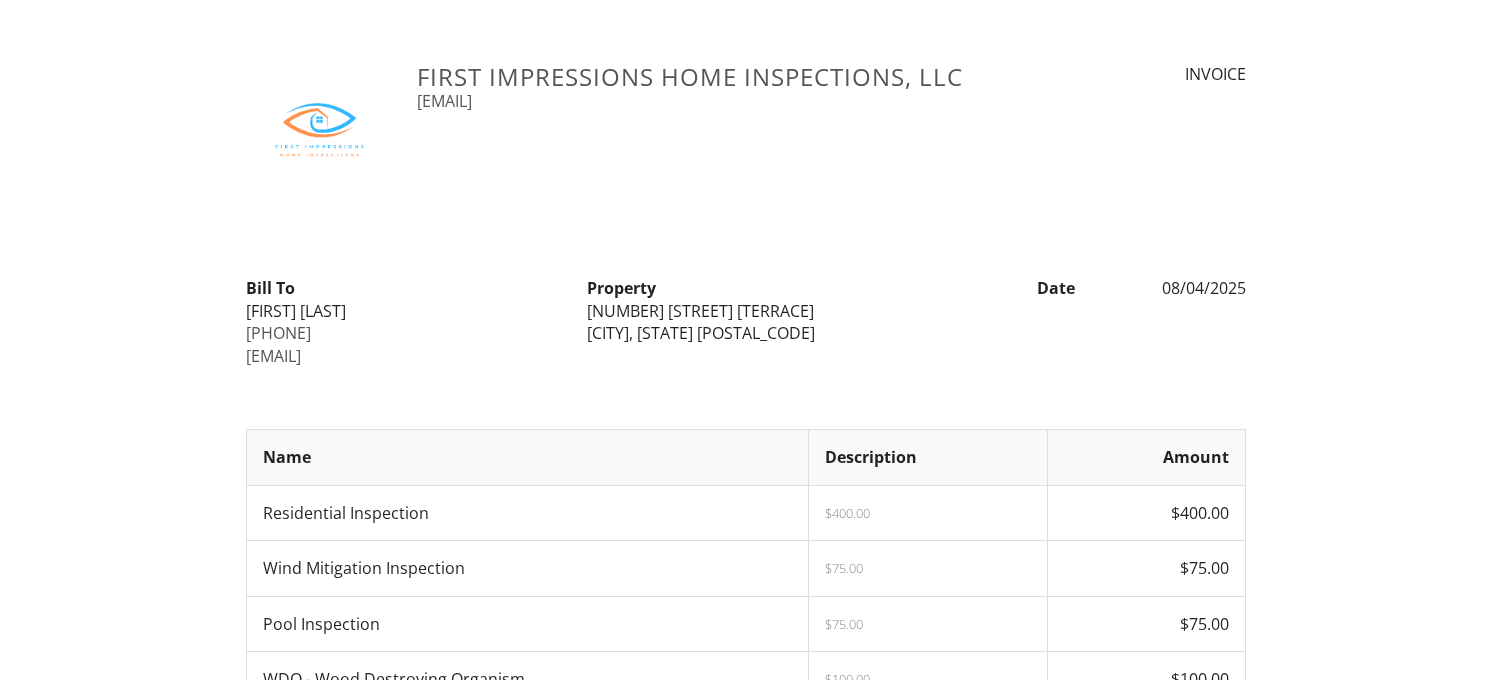 scroll, scrollTop: 0, scrollLeft: 0, axis: both 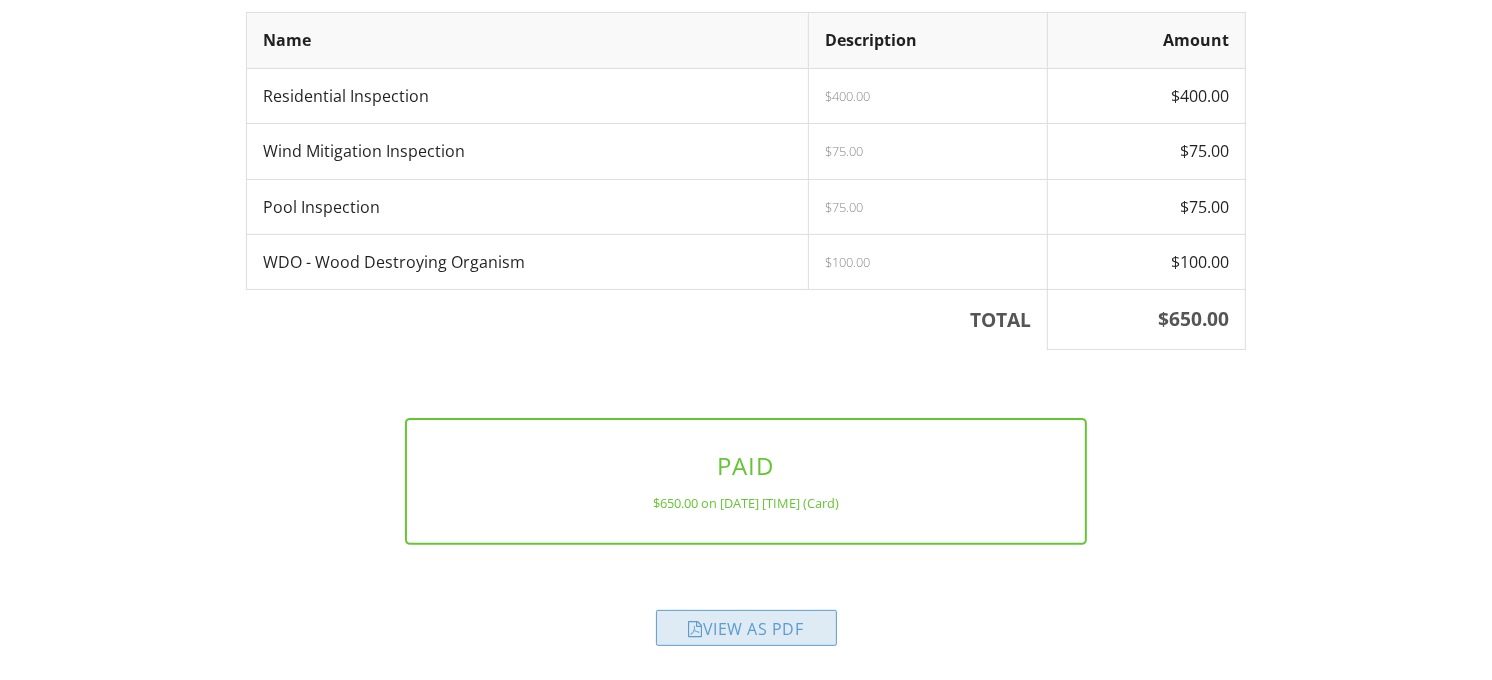 click on "View as PDF" at bounding box center (746, 628) 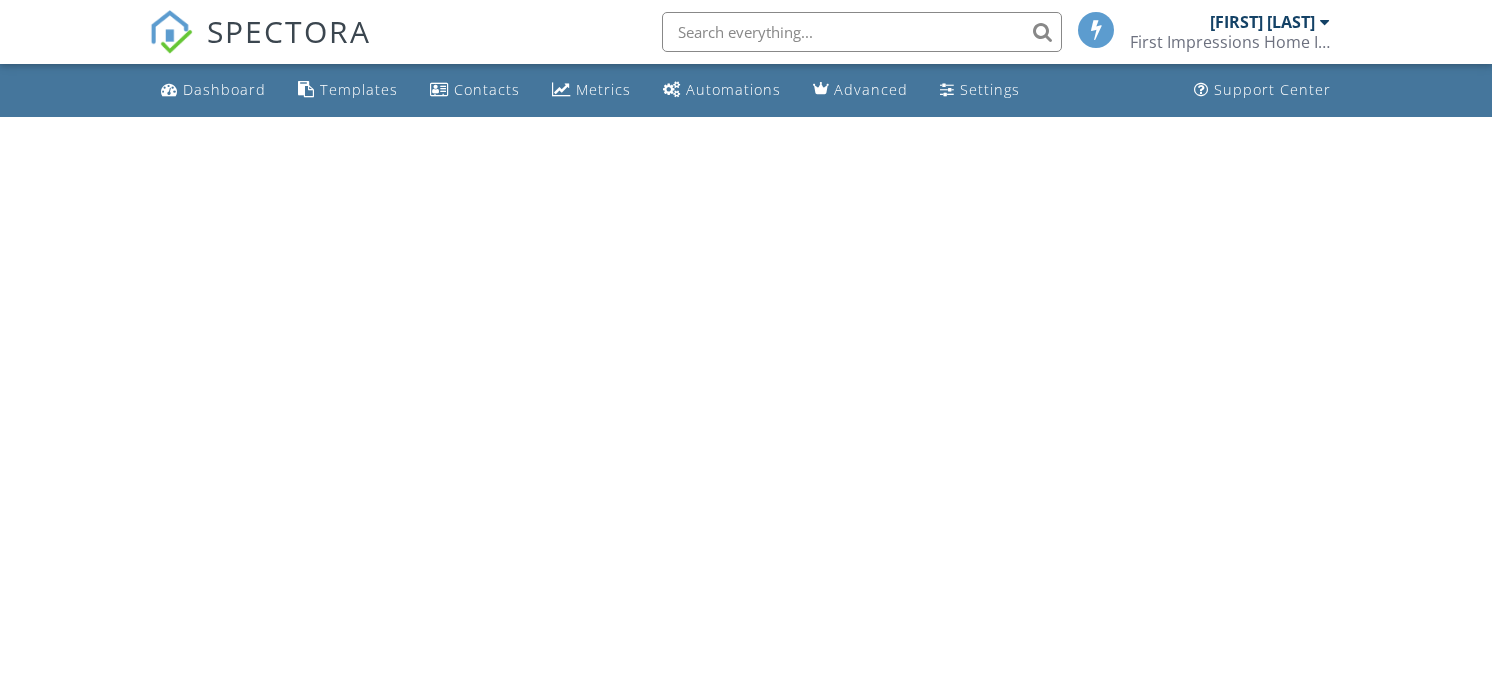 scroll, scrollTop: 0, scrollLeft: 0, axis: both 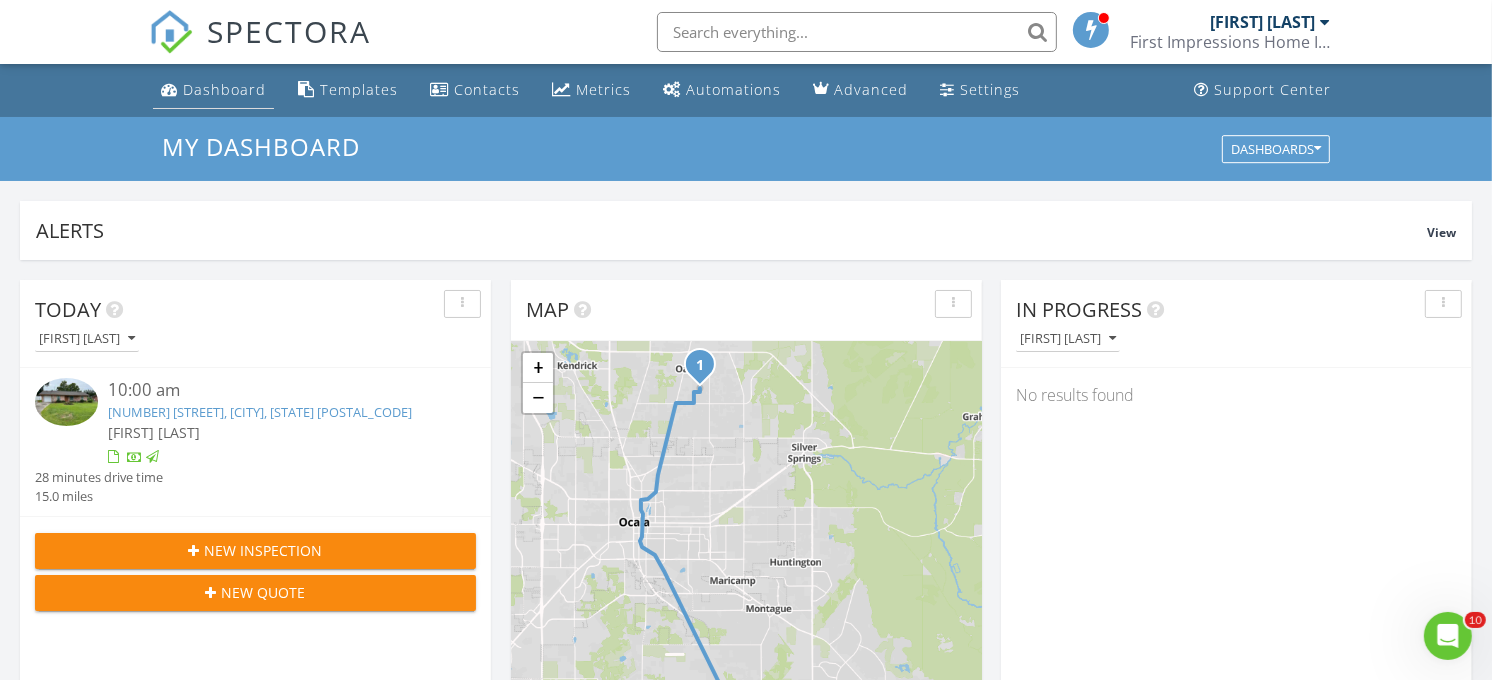 click on "Dashboard" at bounding box center (213, 90) 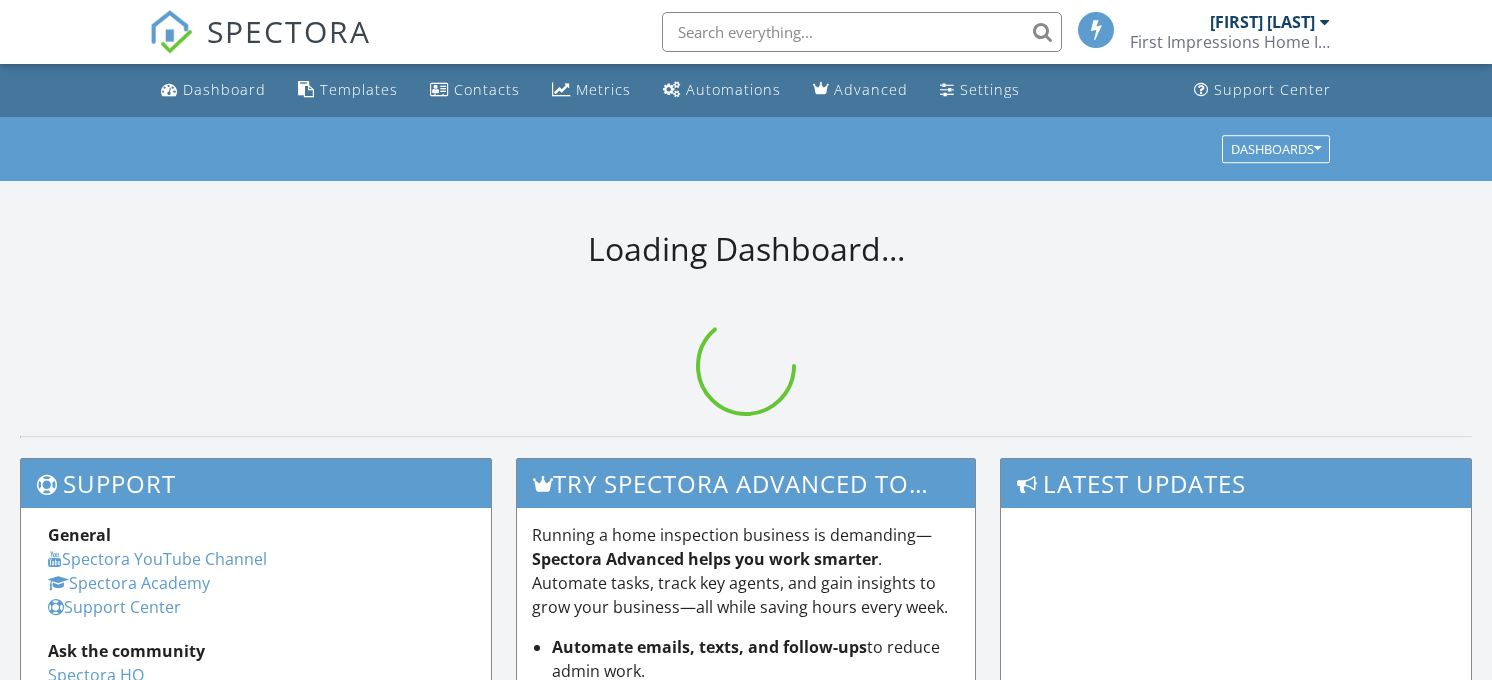 scroll, scrollTop: 0, scrollLeft: 0, axis: both 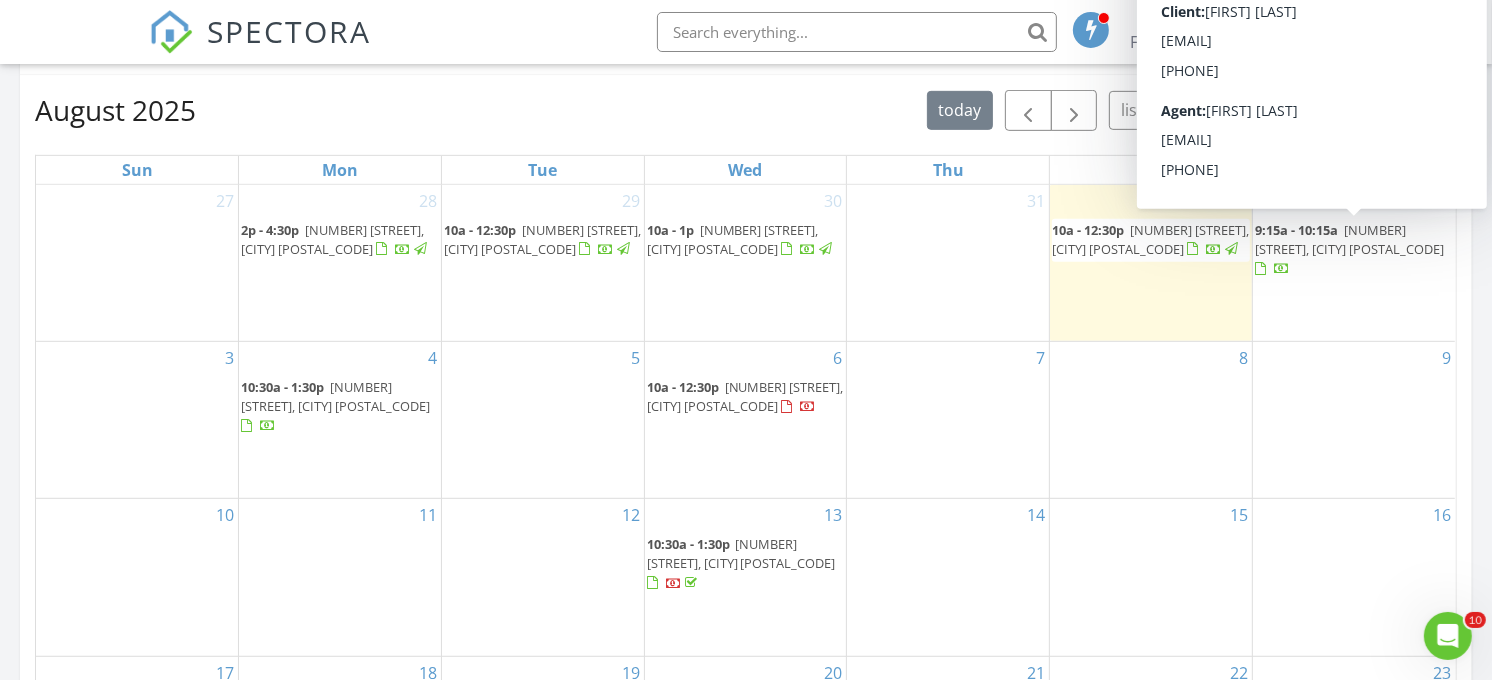 click on "[NUMBER] [STREET], [CITY] [POSTAL_CODE]" at bounding box center [1349, 239] 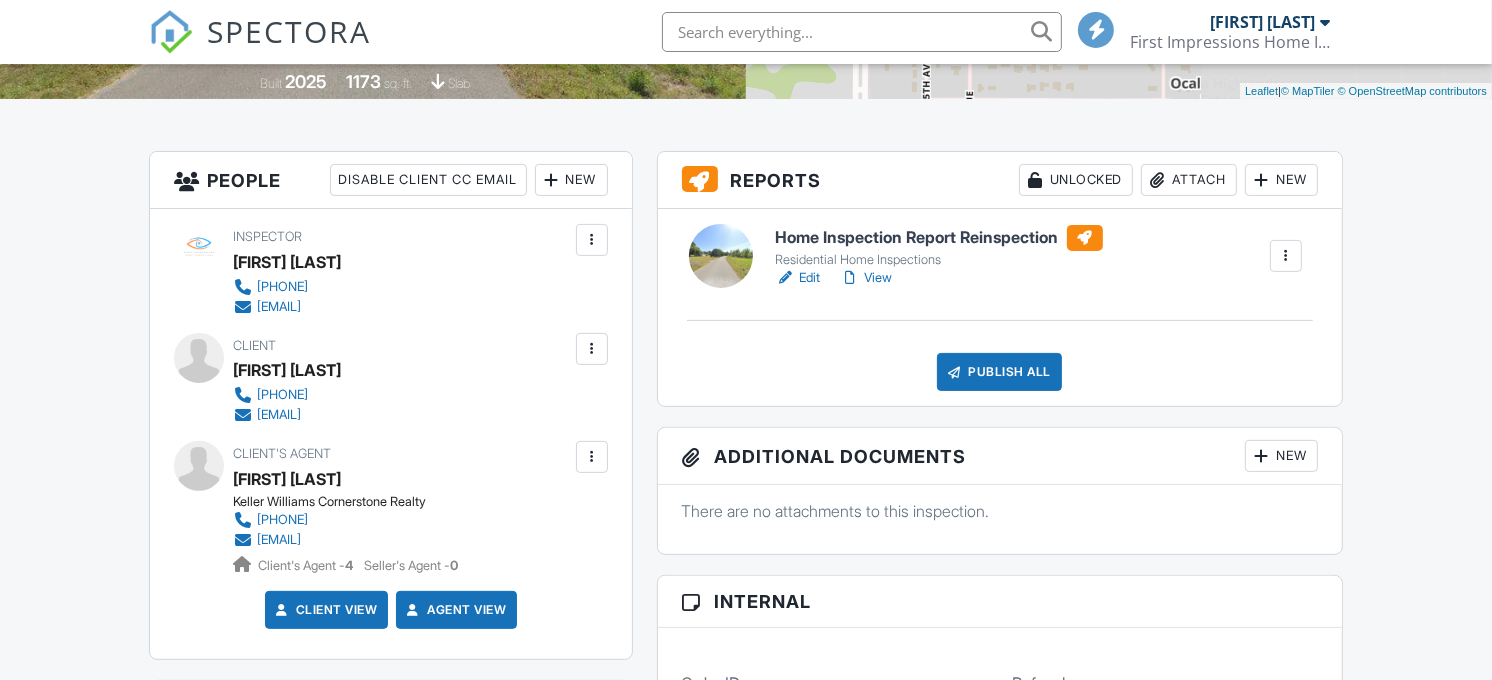 scroll, scrollTop: 0, scrollLeft: 0, axis: both 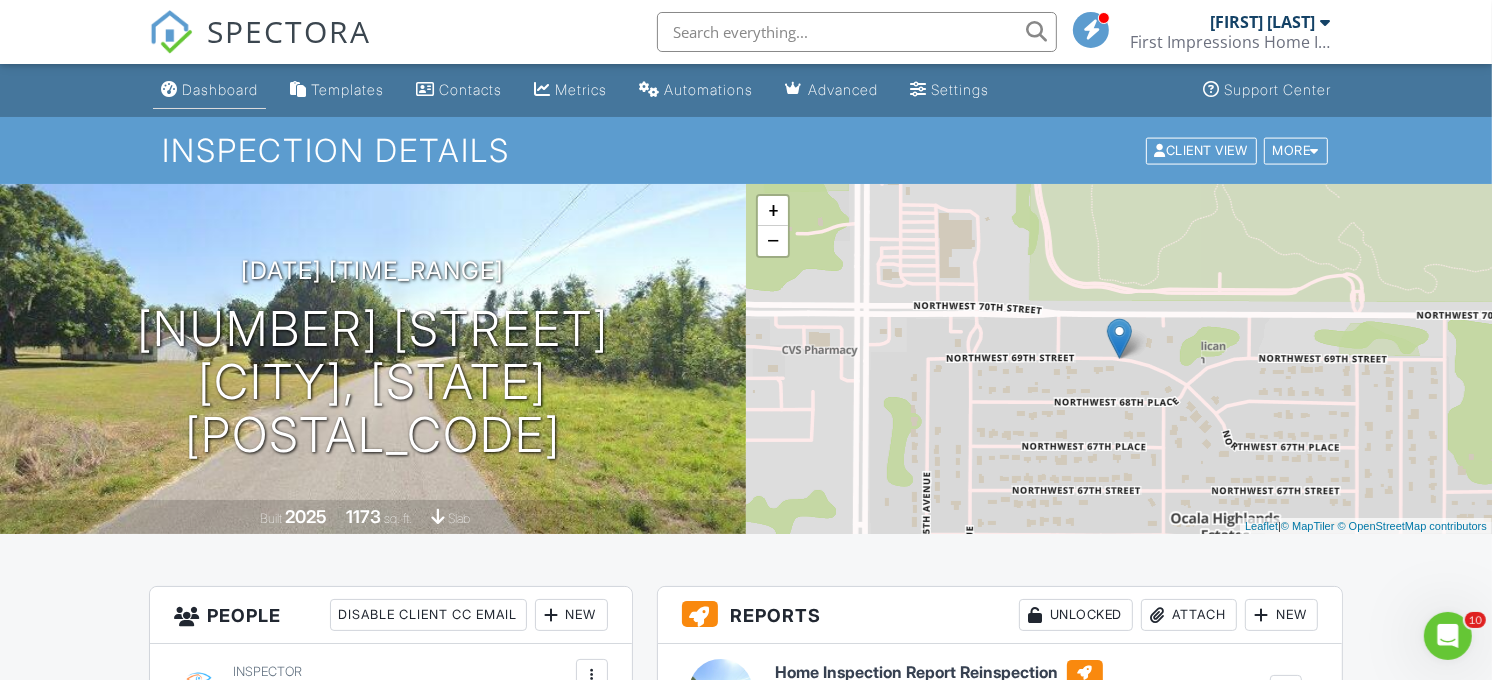 click on "Dashboard" at bounding box center (220, 89) 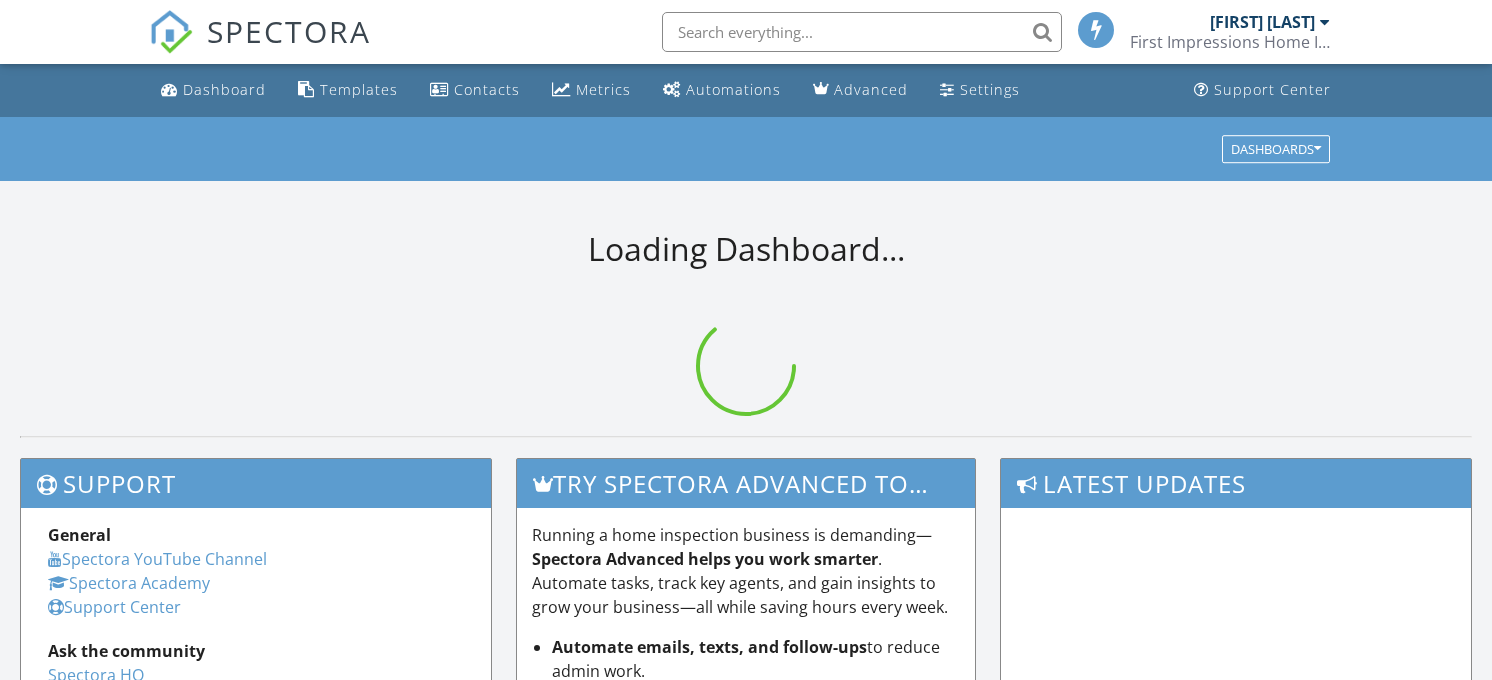 scroll, scrollTop: 0, scrollLeft: 0, axis: both 